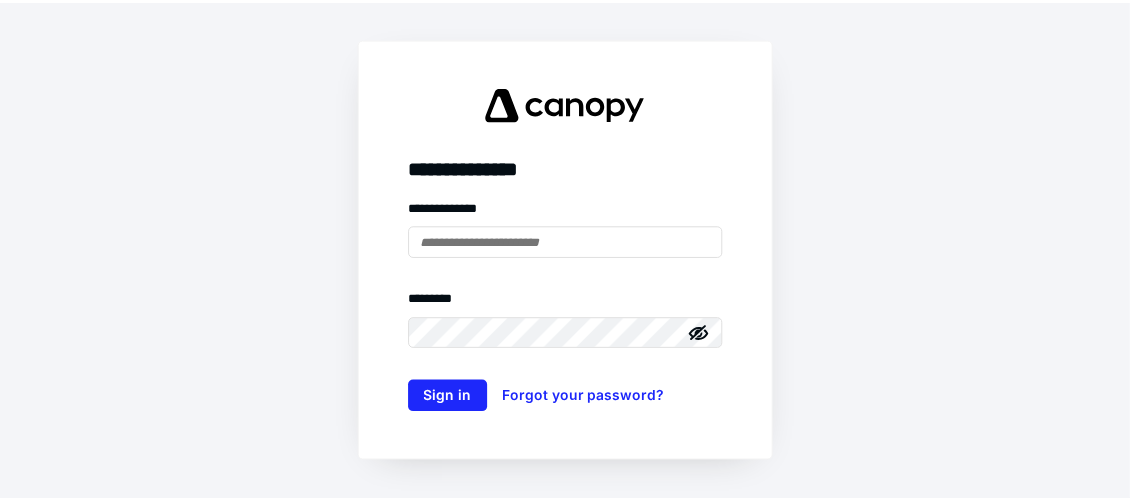 scroll, scrollTop: 0, scrollLeft: 0, axis: both 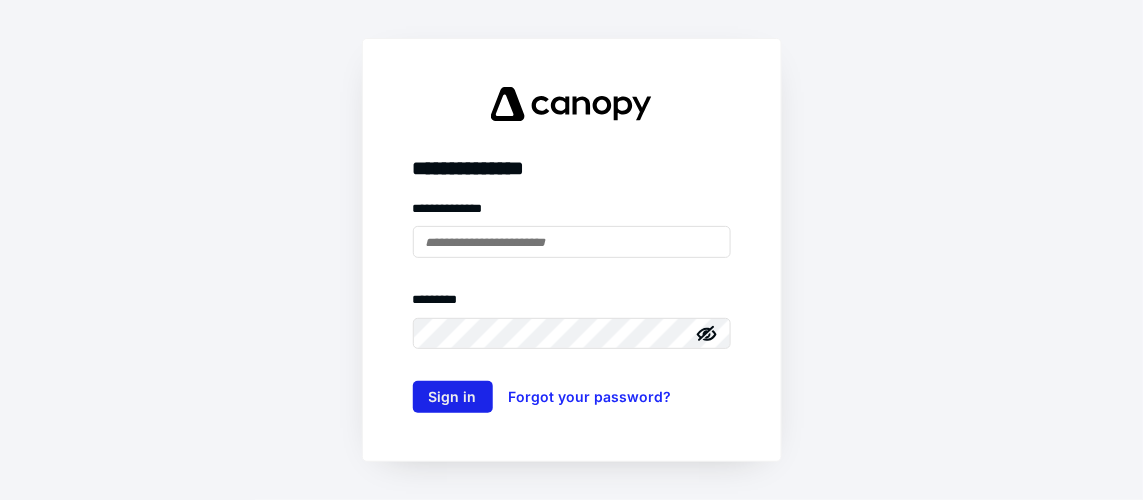 type on "**********" 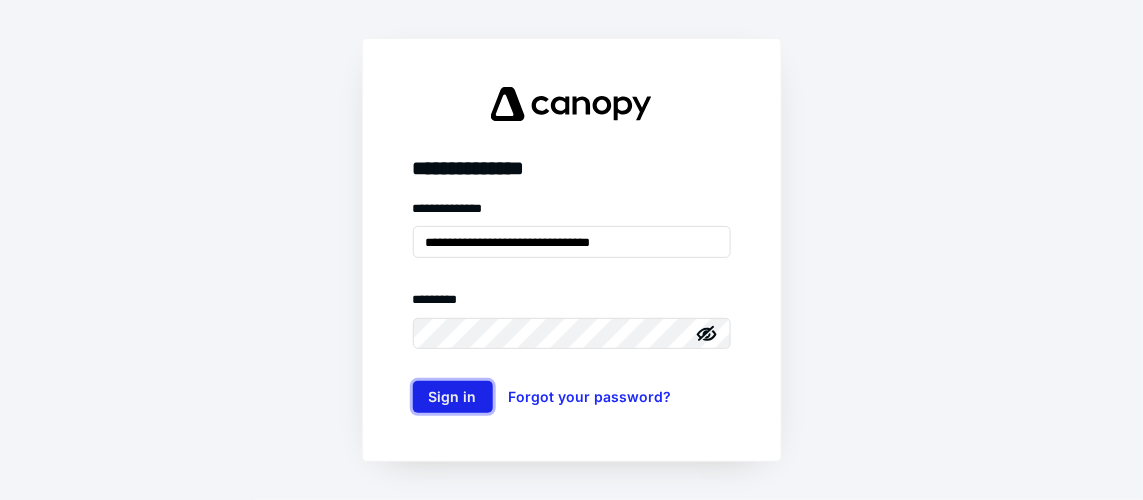 click on "Sign in" at bounding box center [453, 397] 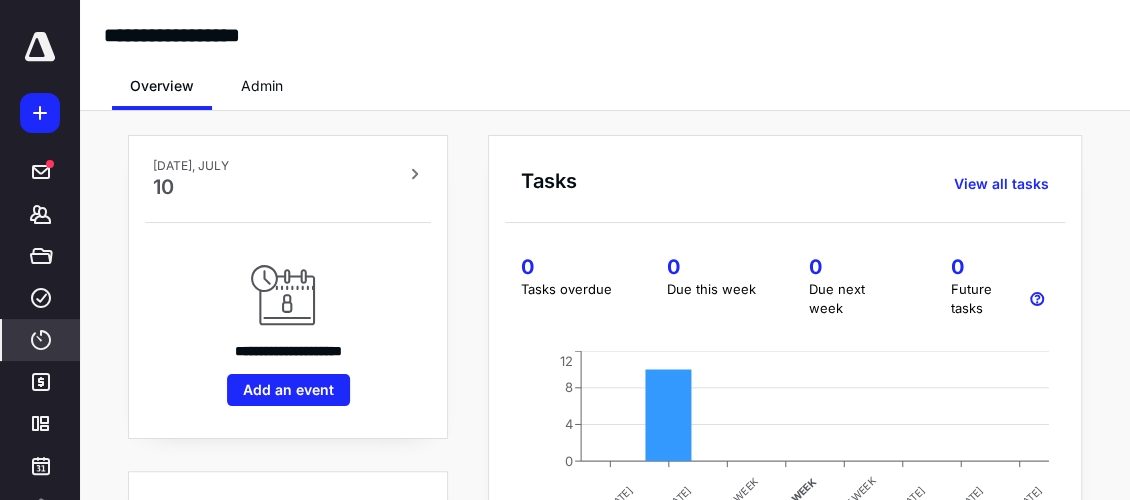 scroll, scrollTop: 0, scrollLeft: 0, axis: both 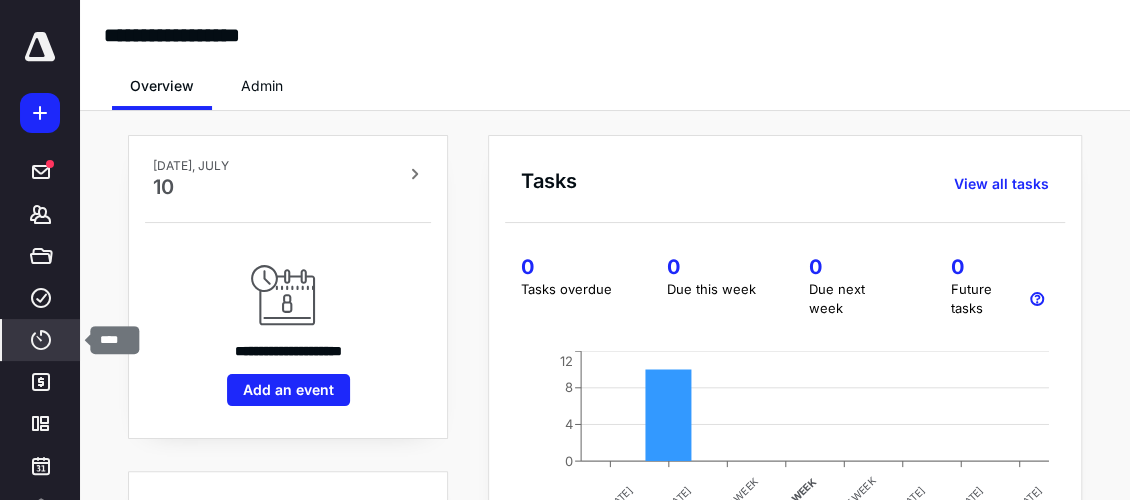 click 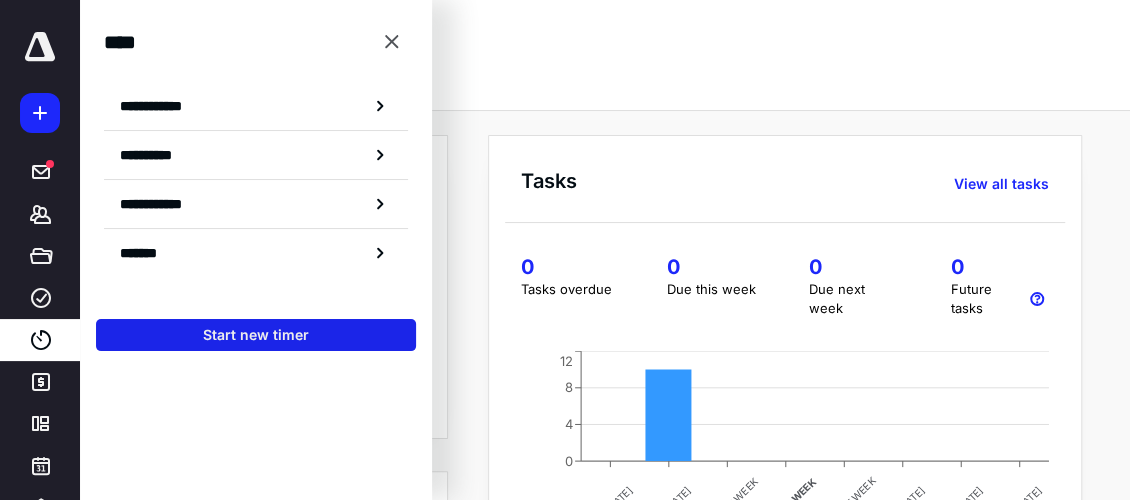 click on "Start new timer" at bounding box center (256, 335) 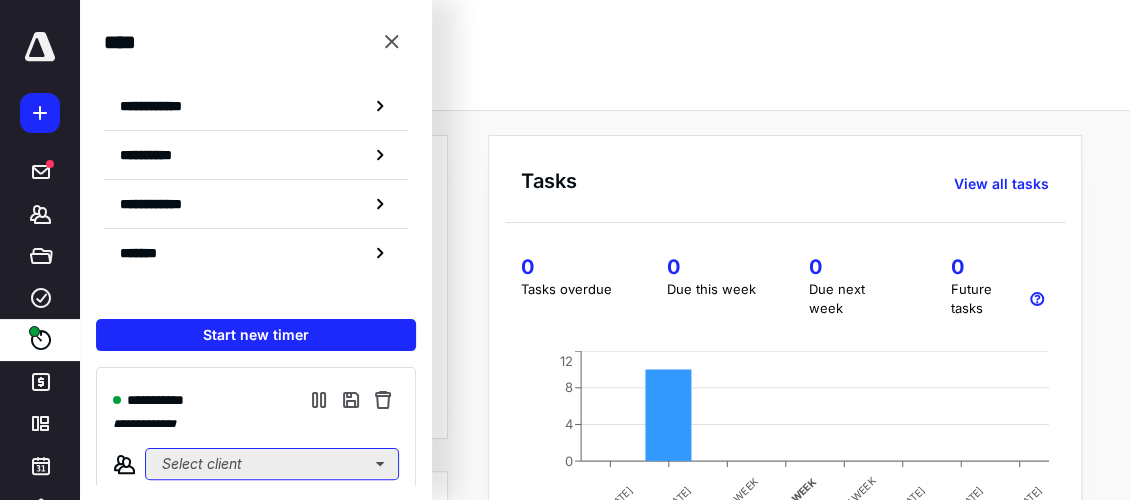 click on "Select client" at bounding box center (272, 464) 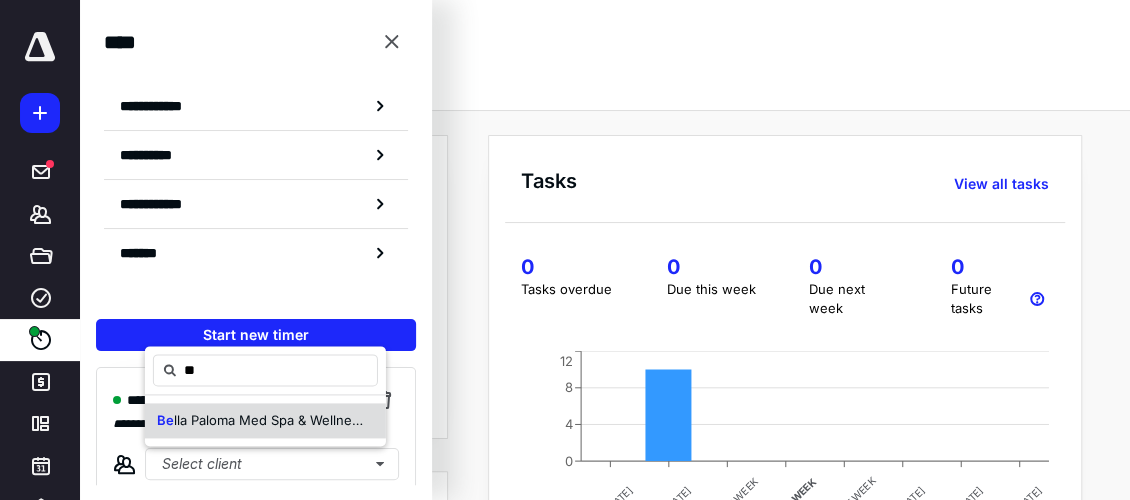 click on "Be lla Paloma Med Spa & Wellness, LLC" at bounding box center [265, 421] 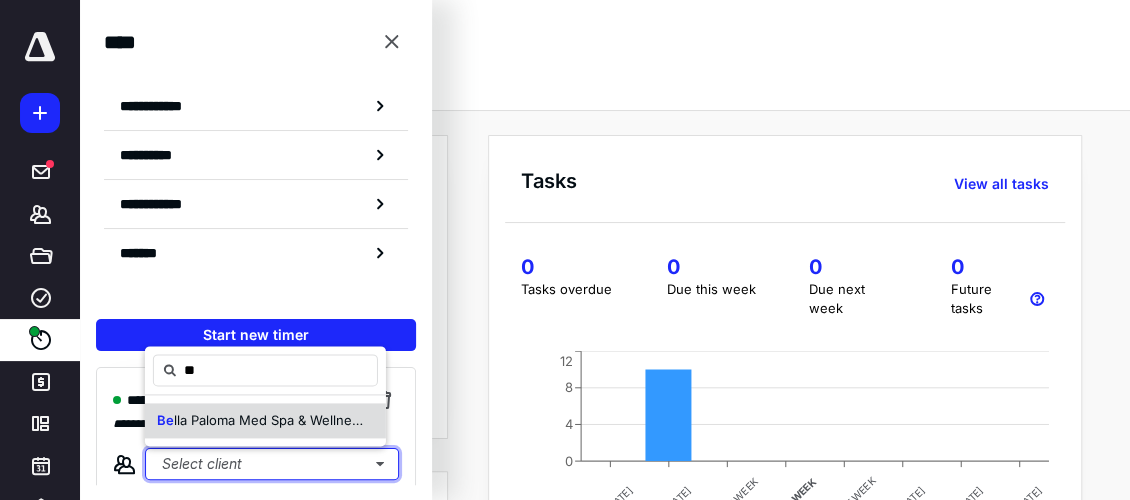type 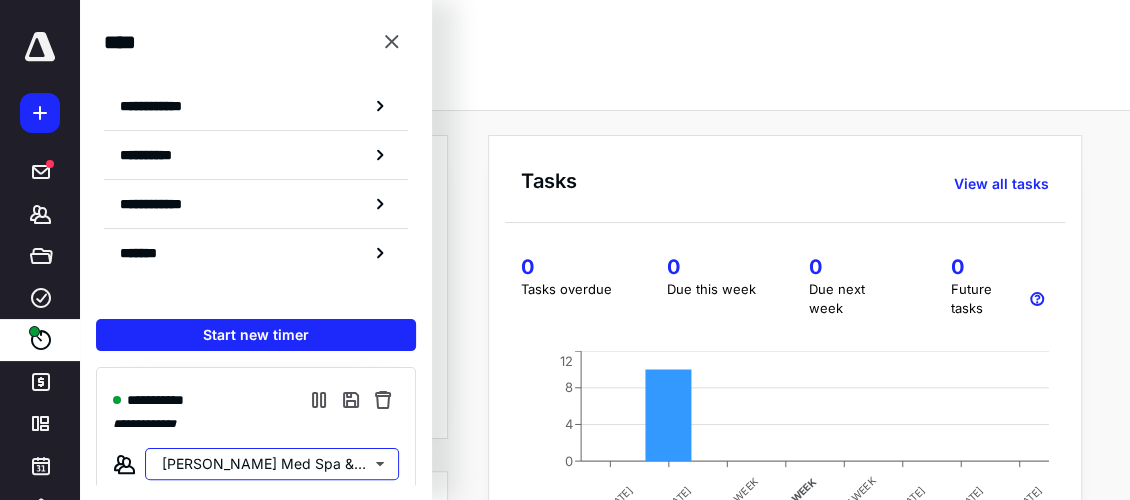 scroll, scrollTop: 90, scrollLeft: 0, axis: vertical 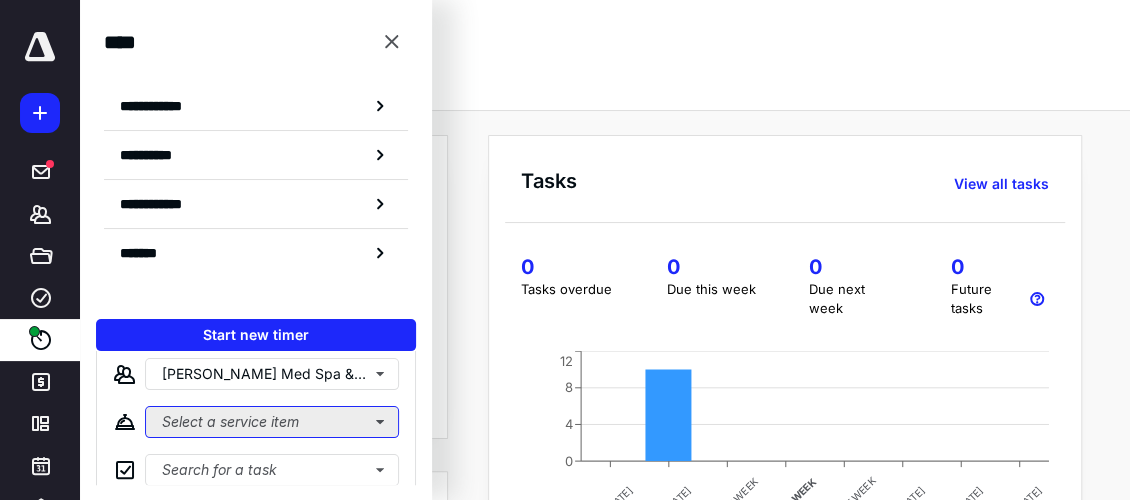 click on "Select a service item" at bounding box center (272, 422) 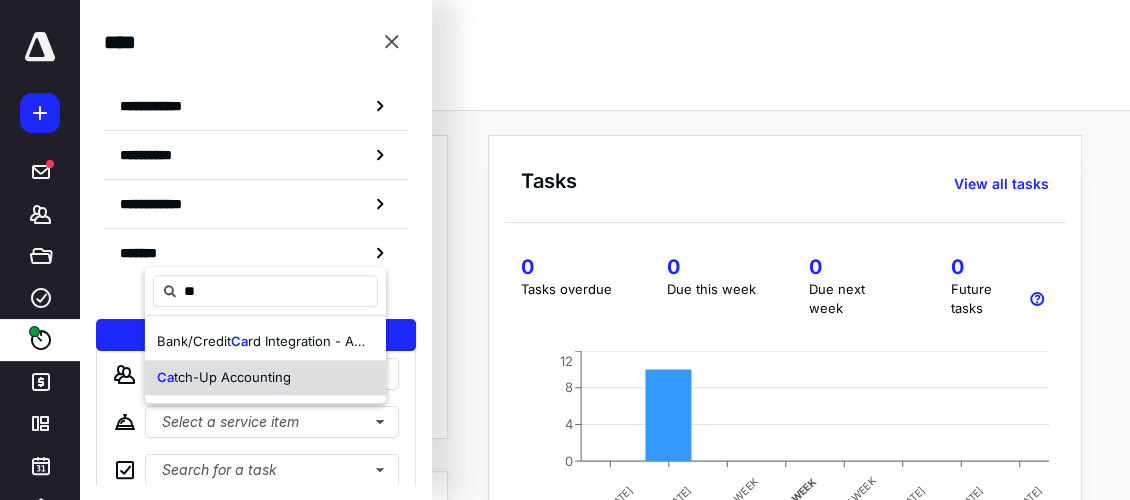 click on "tch-Up Accounting" at bounding box center (232, 377) 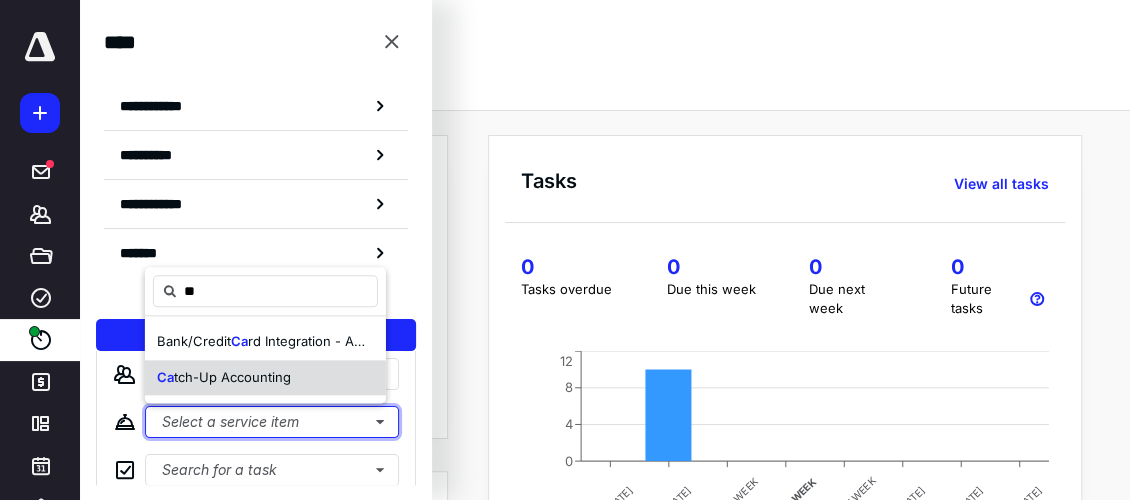 type 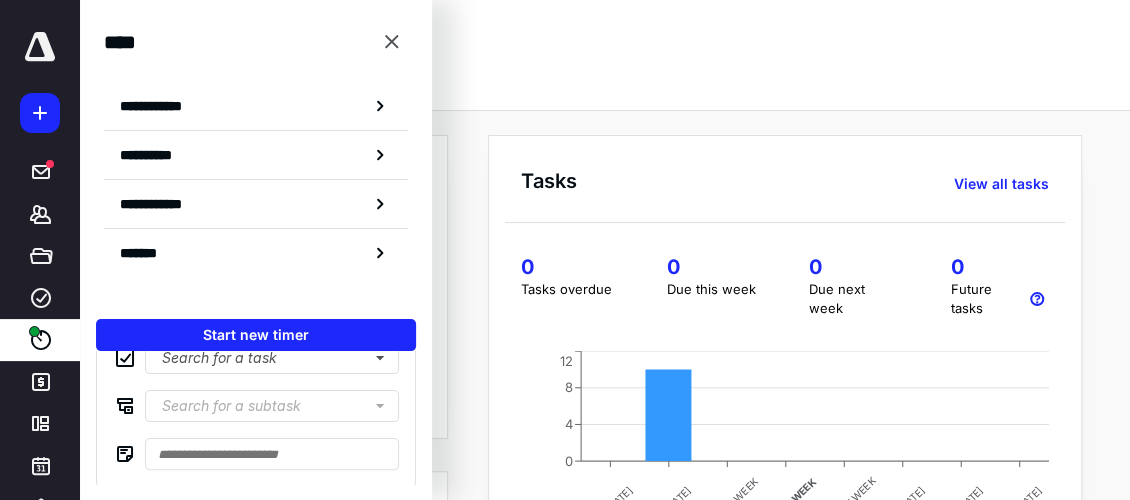 scroll, scrollTop: 203, scrollLeft: 0, axis: vertical 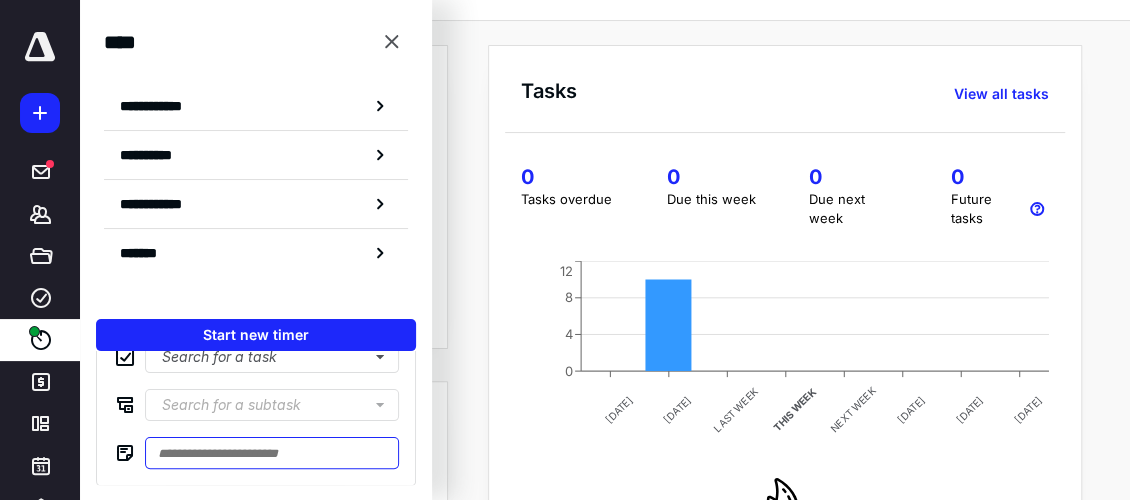 click at bounding box center (272, 453) 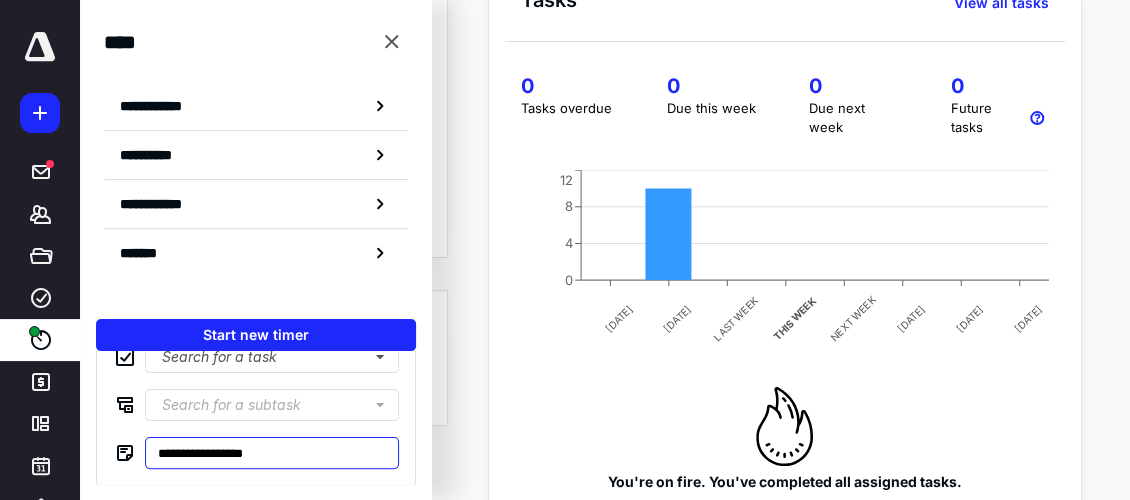 scroll, scrollTop: 272, scrollLeft: 0, axis: vertical 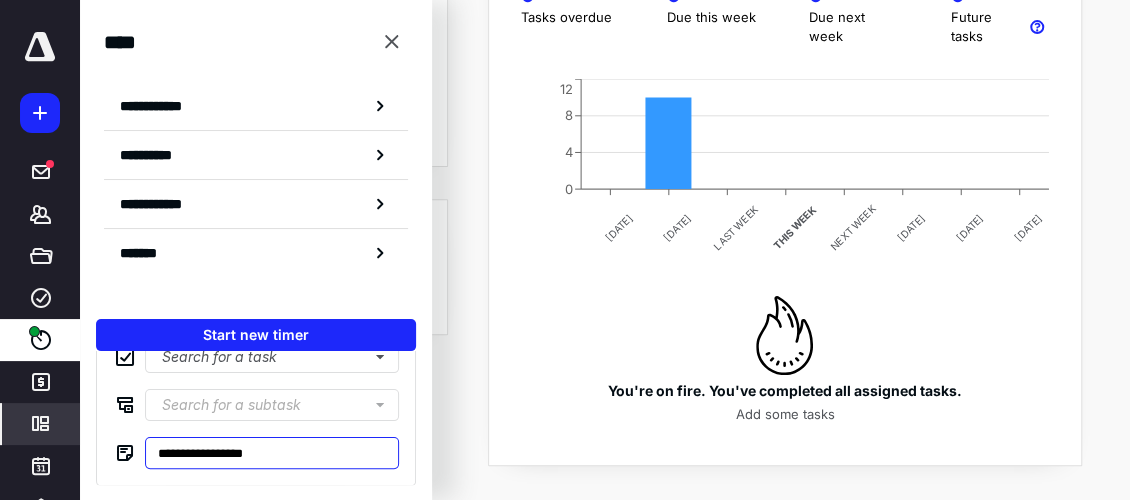 type on "**********" 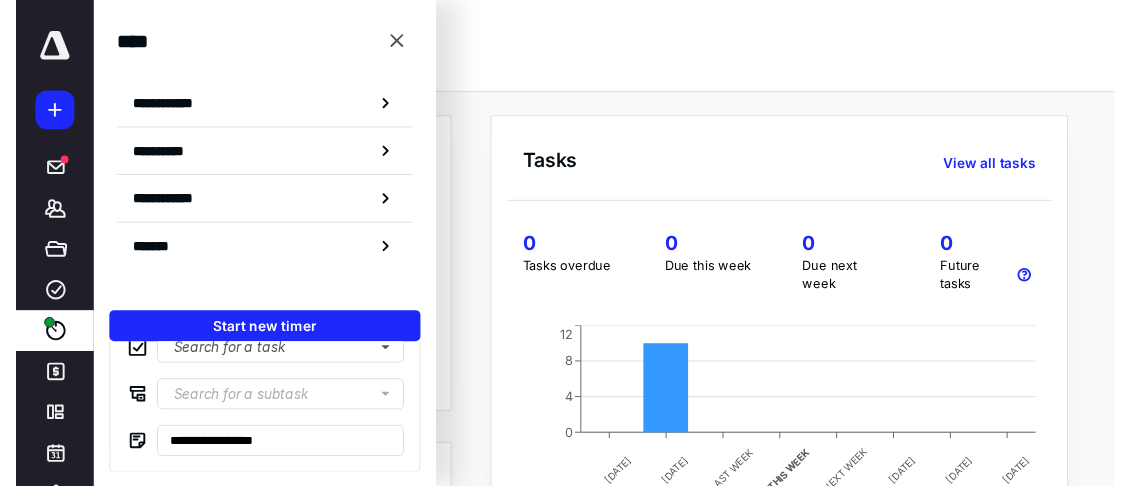 scroll, scrollTop: 0, scrollLeft: 0, axis: both 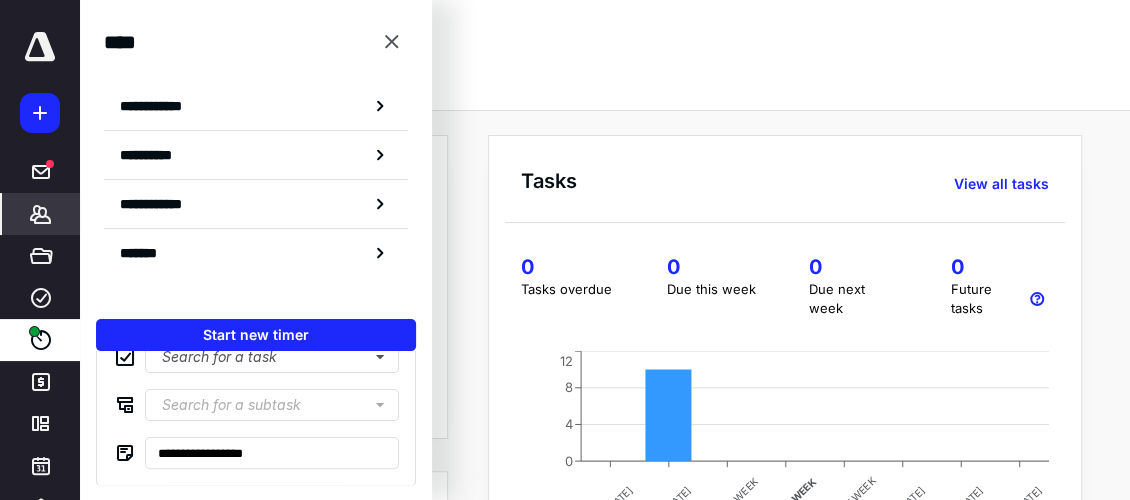 click 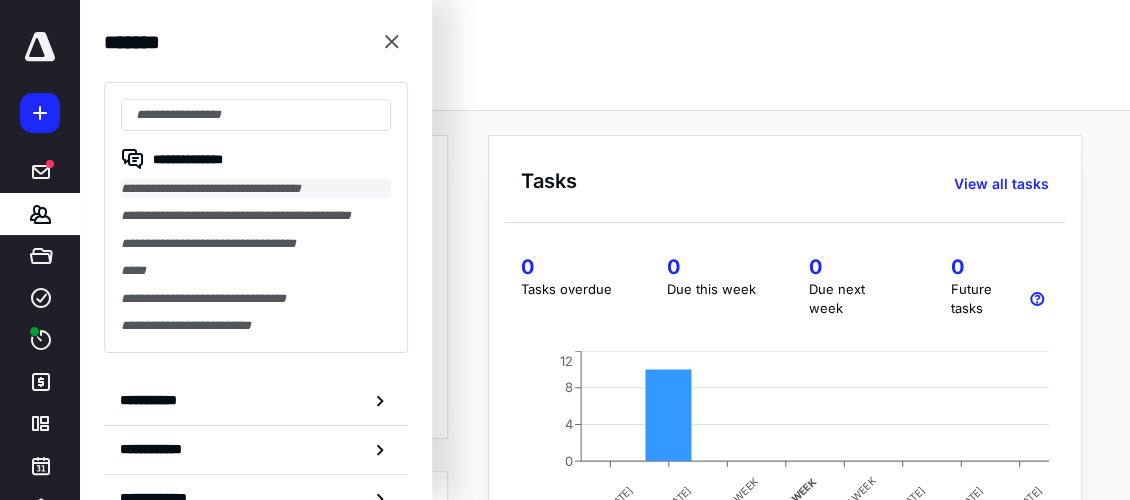 click on "**********" at bounding box center (256, 188) 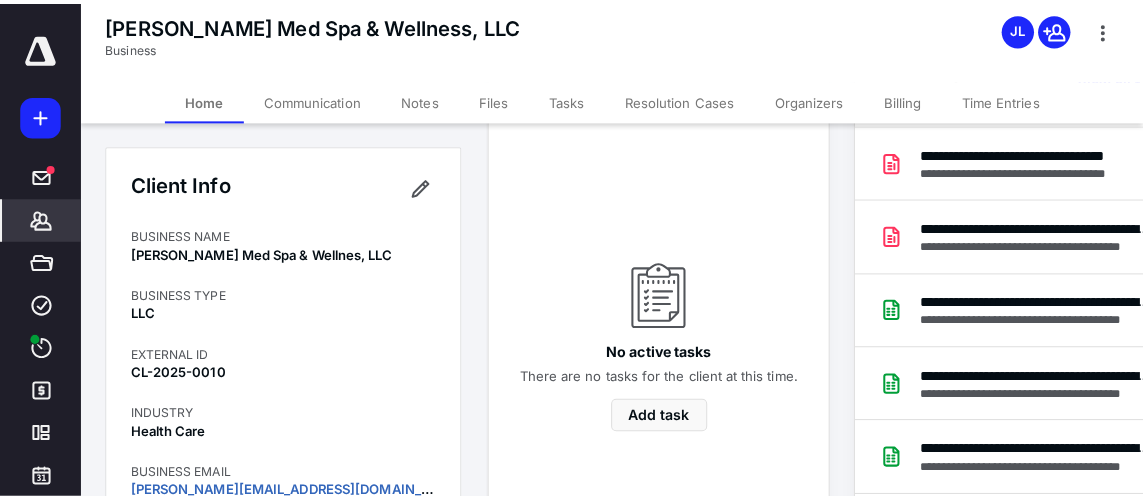 scroll, scrollTop: 0, scrollLeft: 0, axis: both 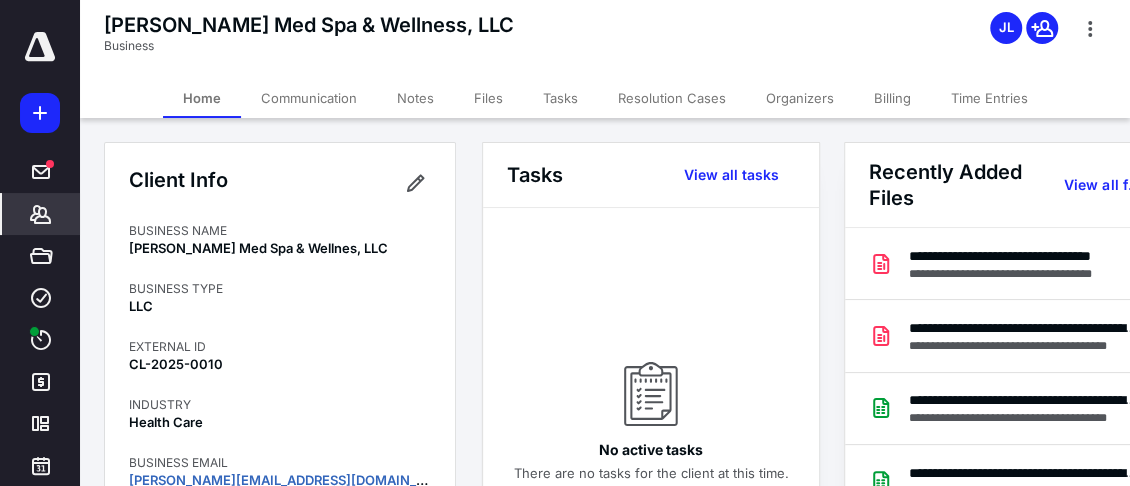 click on "Files" at bounding box center (488, 98) 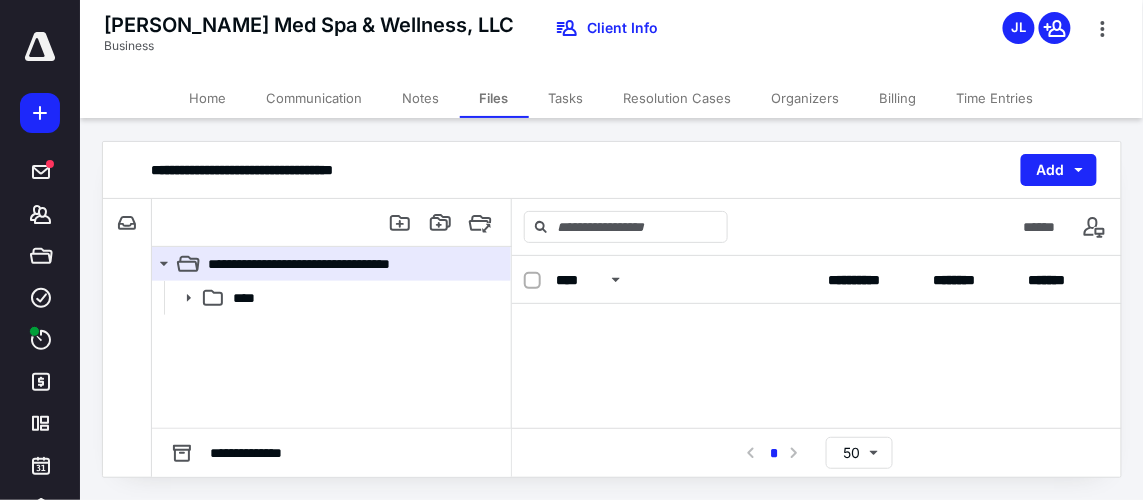 scroll, scrollTop: 0, scrollLeft: 0, axis: both 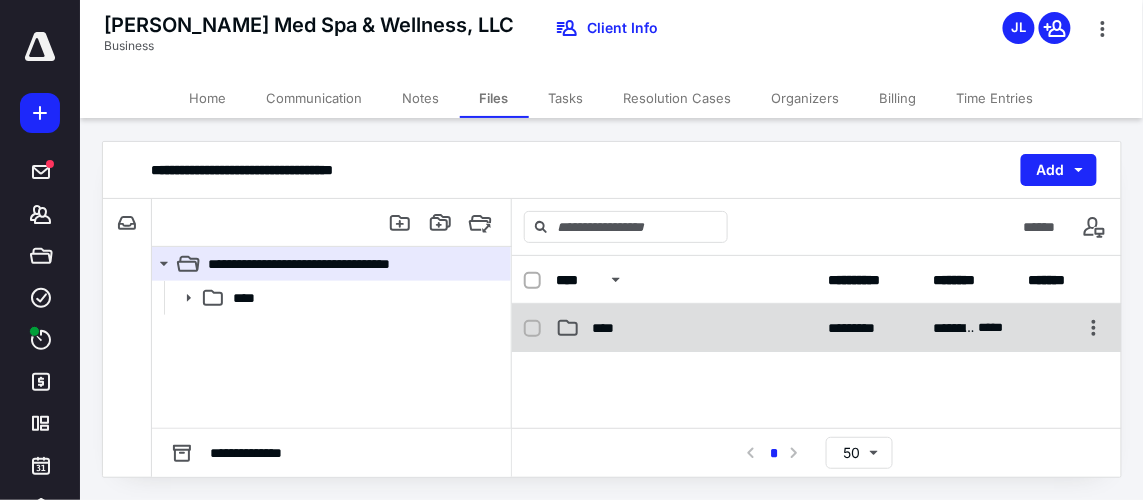 click on "****" at bounding box center [609, 328] 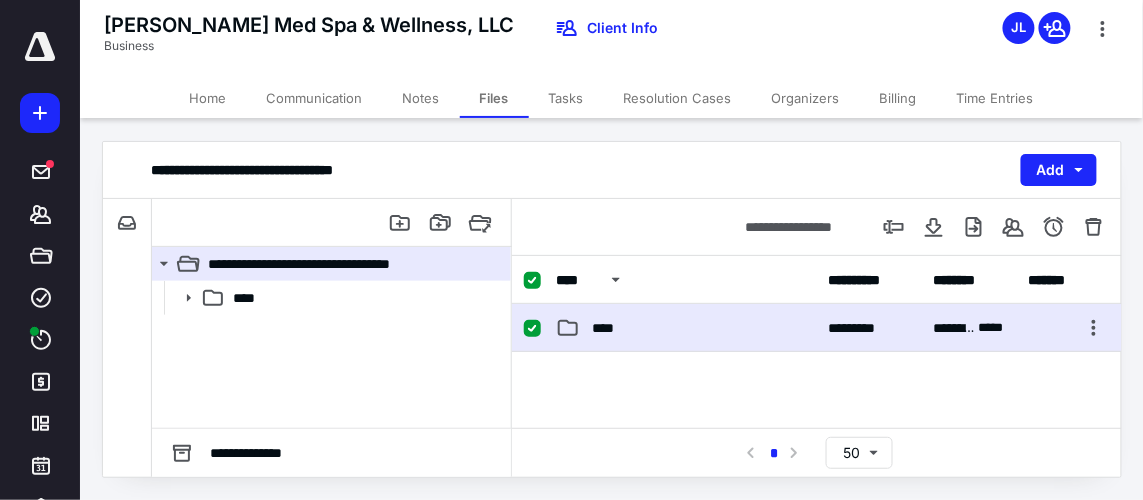 click on "****" at bounding box center [609, 328] 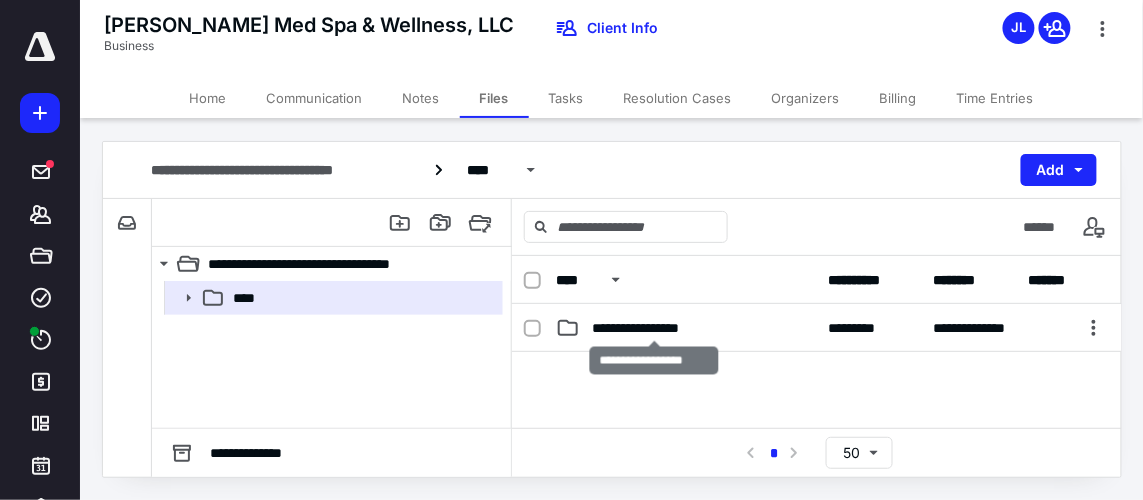 click on "**********" at bounding box center (655, 328) 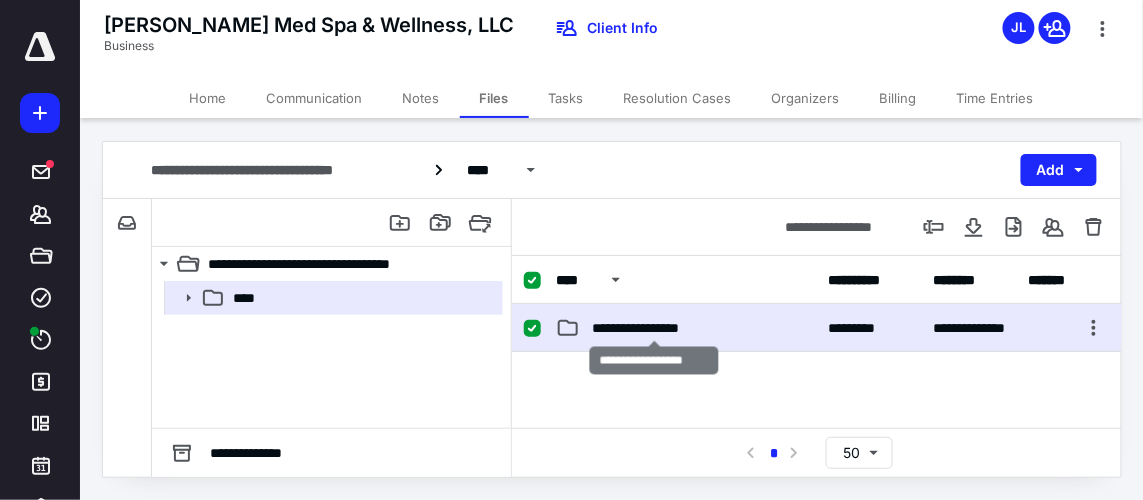 click on "**********" at bounding box center (655, 328) 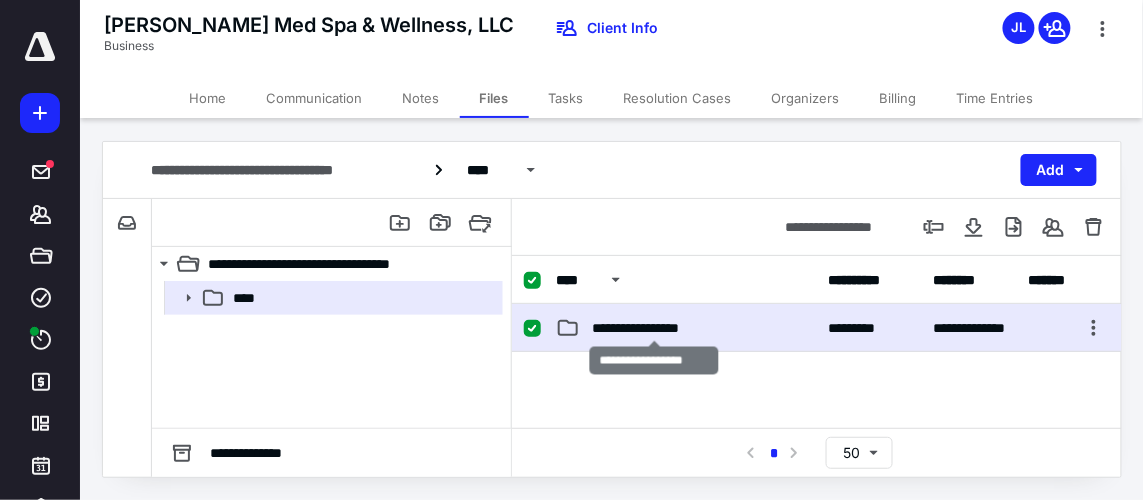 checkbox on "false" 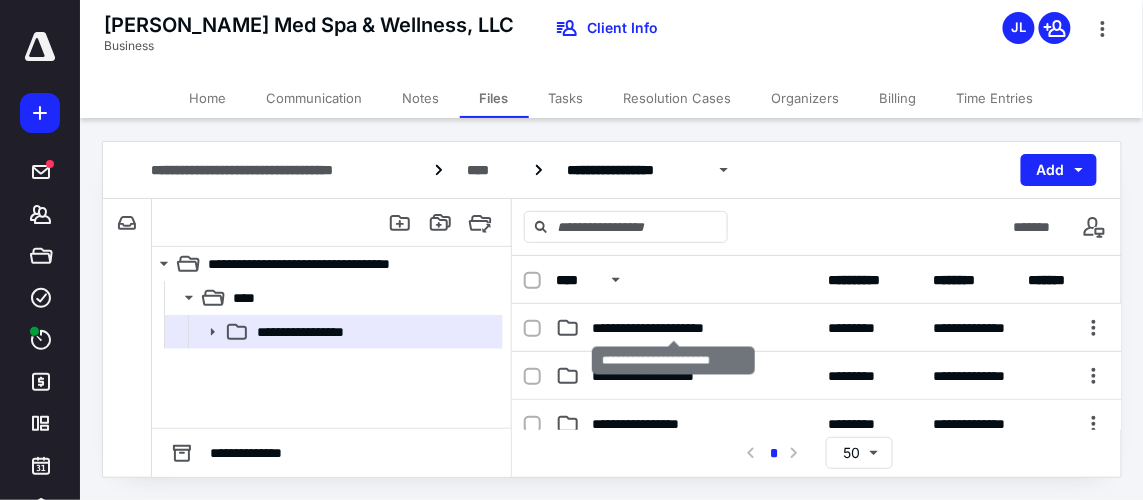 click on "**********" at bounding box center (674, 328) 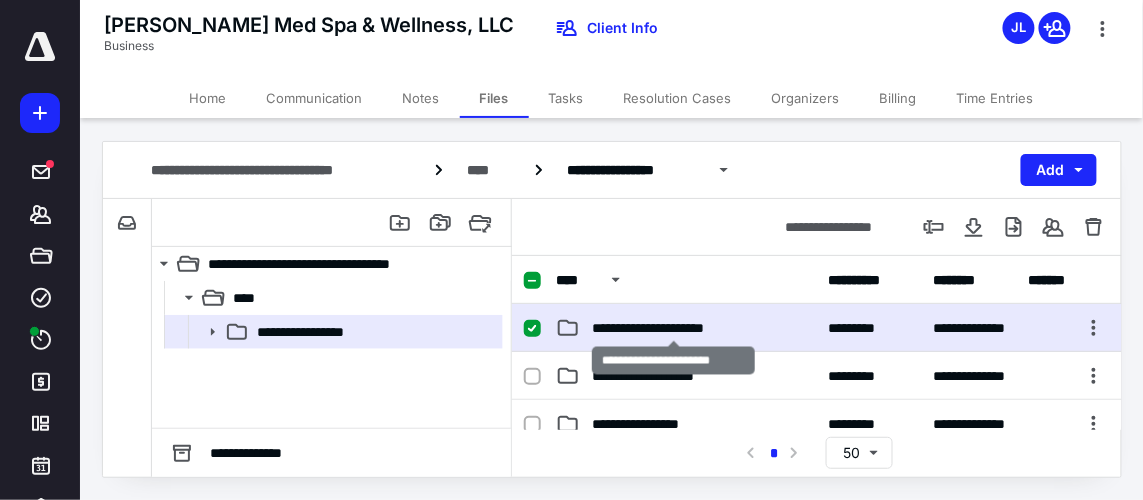 click on "**********" at bounding box center (674, 328) 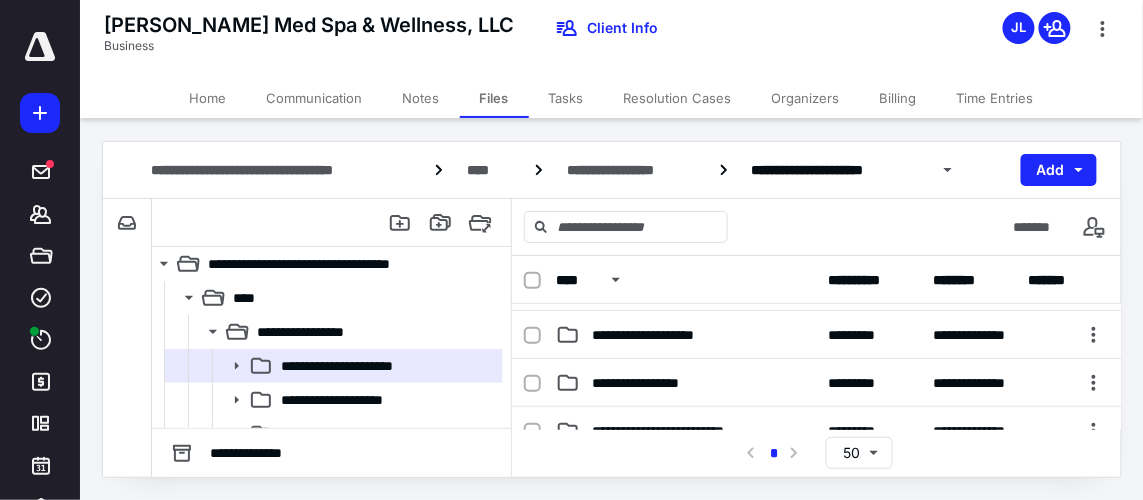 scroll, scrollTop: 0, scrollLeft: 0, axis: both 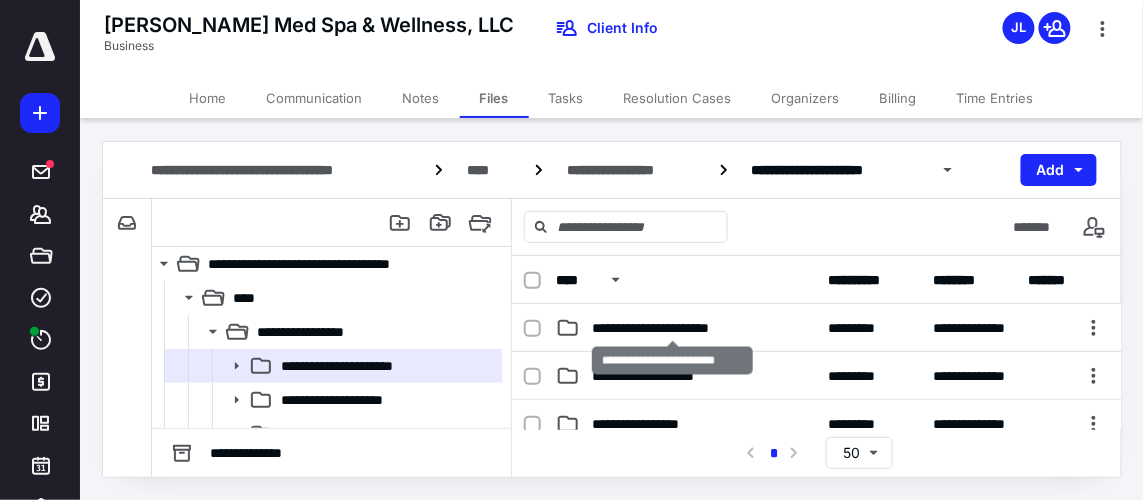 click on "**********" at bounding box center [673, 328] 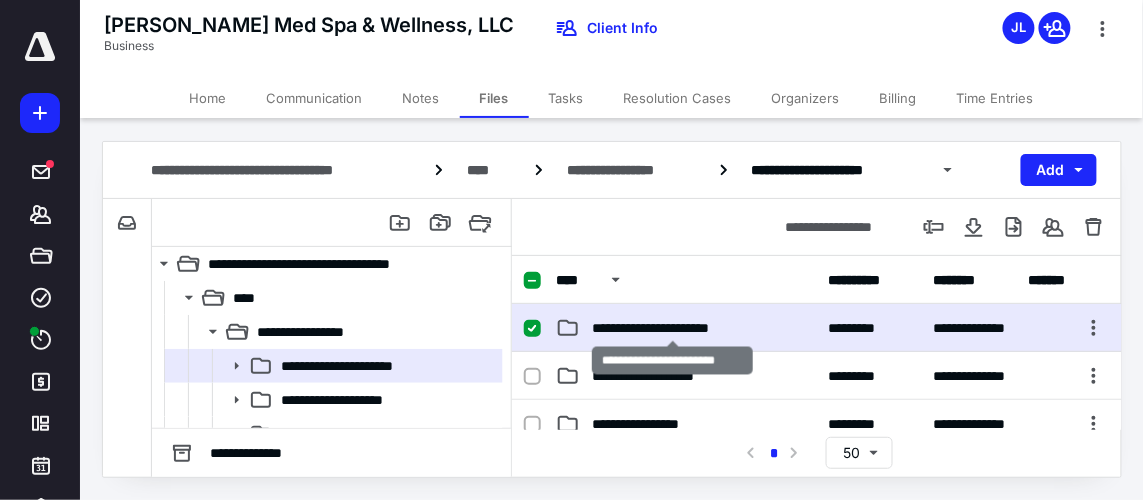 click on "**********" at bounding box center [673, 328] 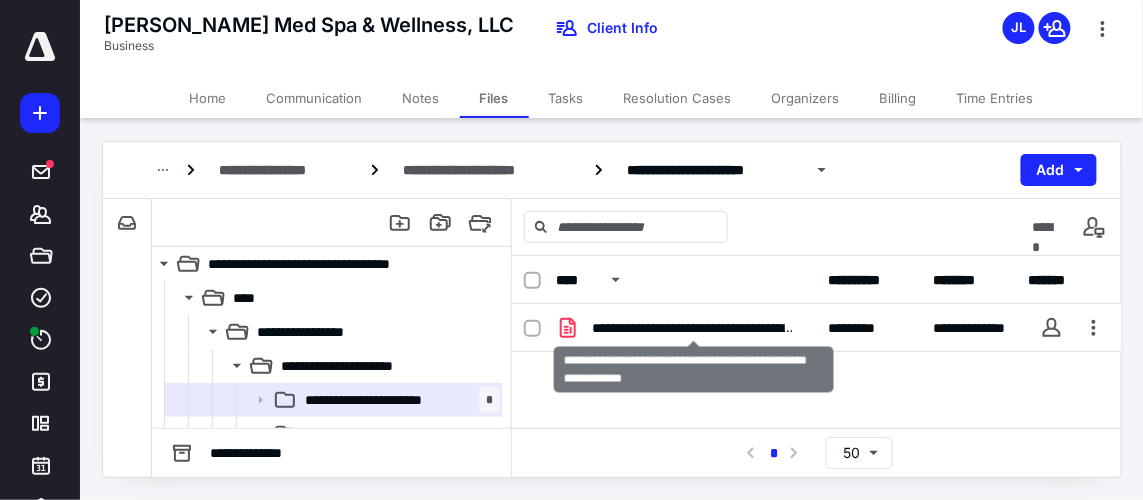 click on "**********" at bounding box center [695, 328] 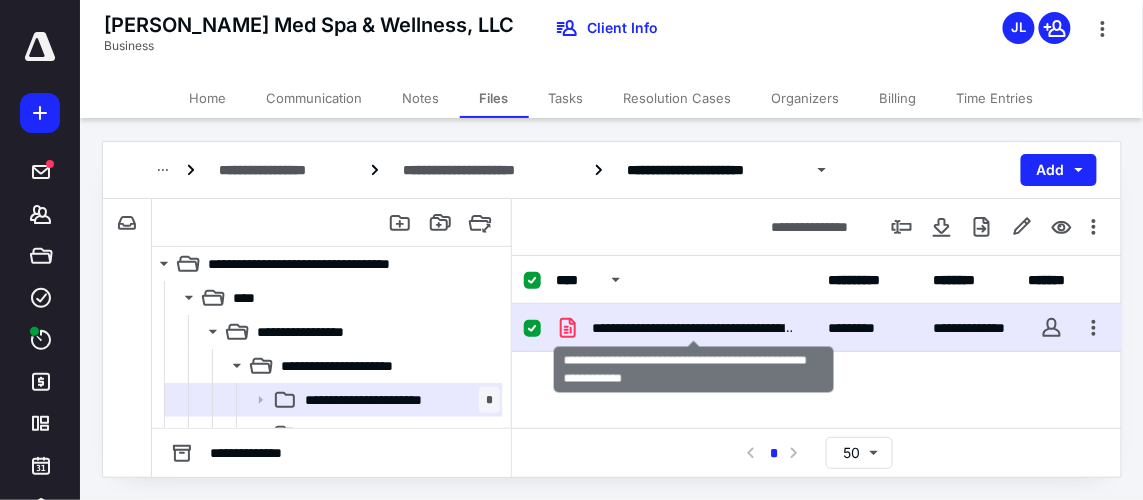 click on "**********" at bounding box center [695, 328] 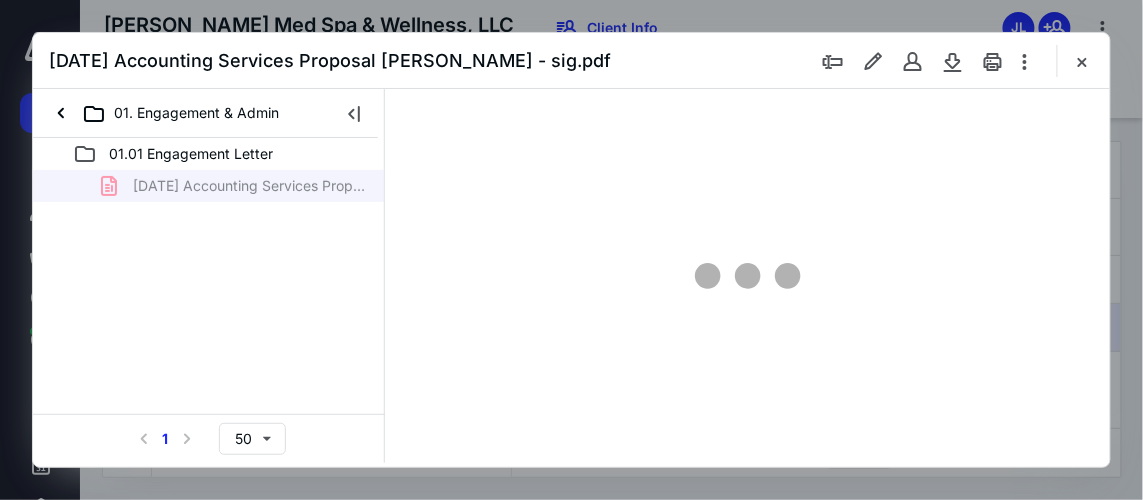 scroll, scrollTop: 0, scrollLeft: 0, axis: both 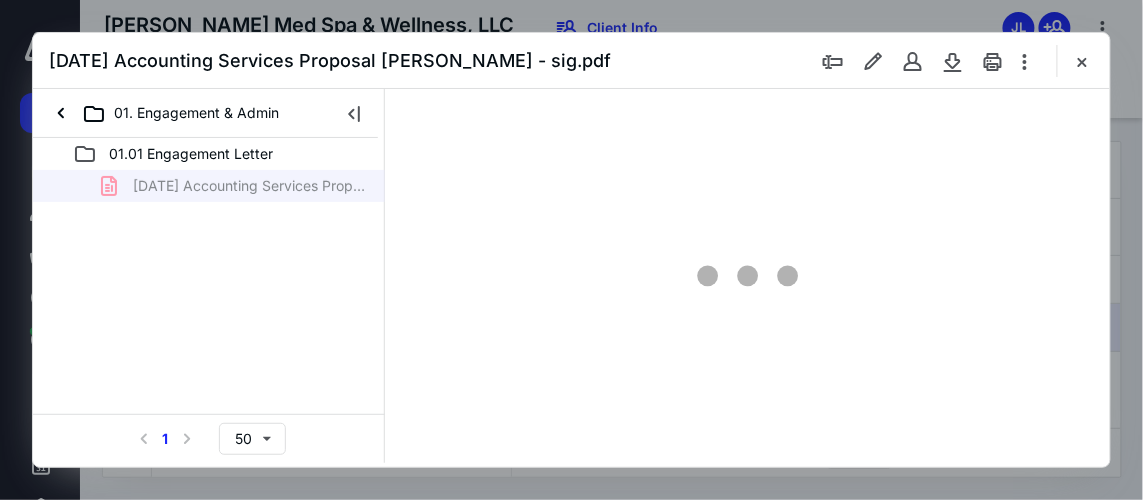 type on "34" 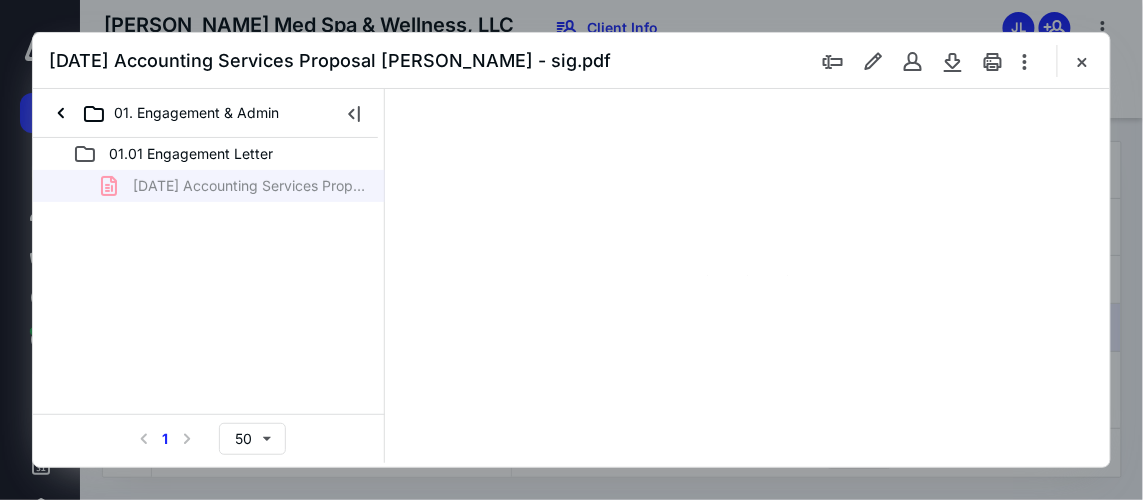 scroll, scrollTop: 104, scrollLeft: 0, axis: vertical 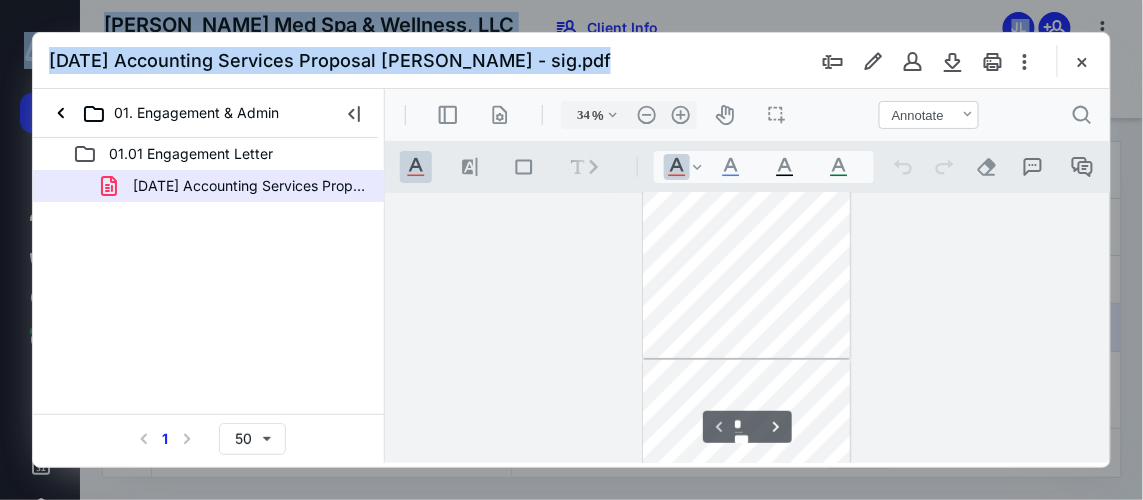 drag, startPoint x: 757, startPoint y: 56, endPoint x: -371, endPoint y: 259, distance: 1146.1208 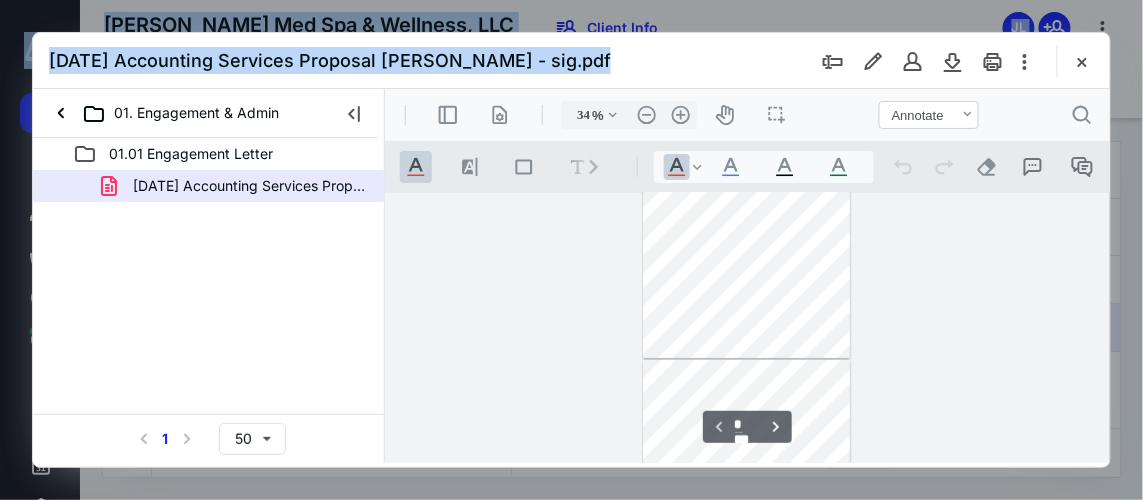 click on "[DATE] Accounting Services Proposal [PERSON_NAME] - sig.pdf" at bounding box center [571, 61] 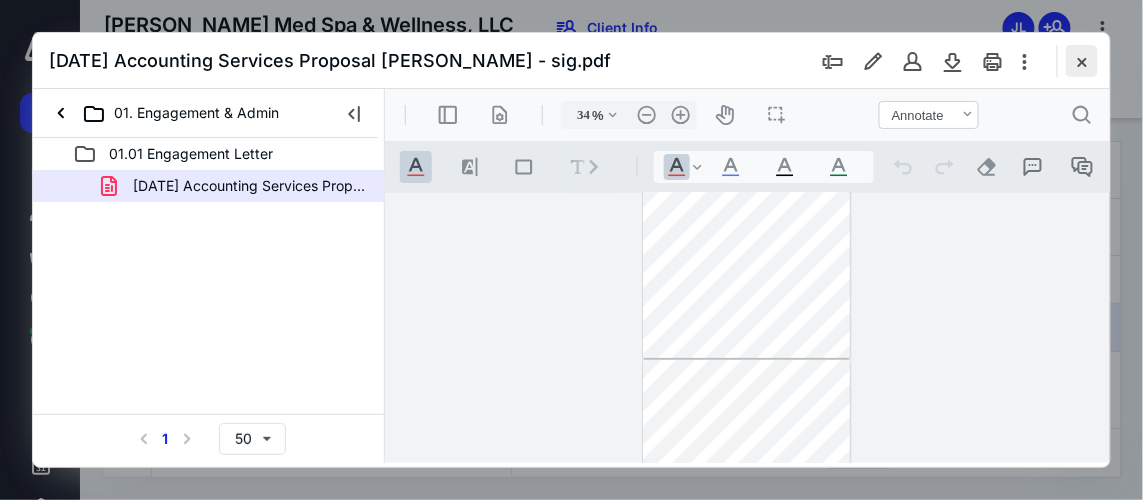 click at bounding box center [1082, 61] 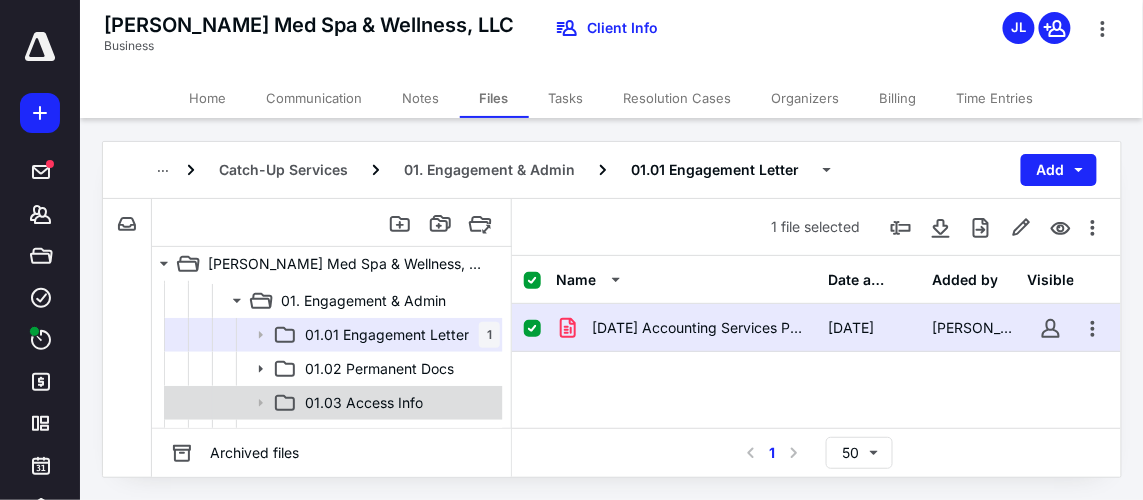 scroll, scrollTop: 90, scrollLeft: 0, axis: vertical 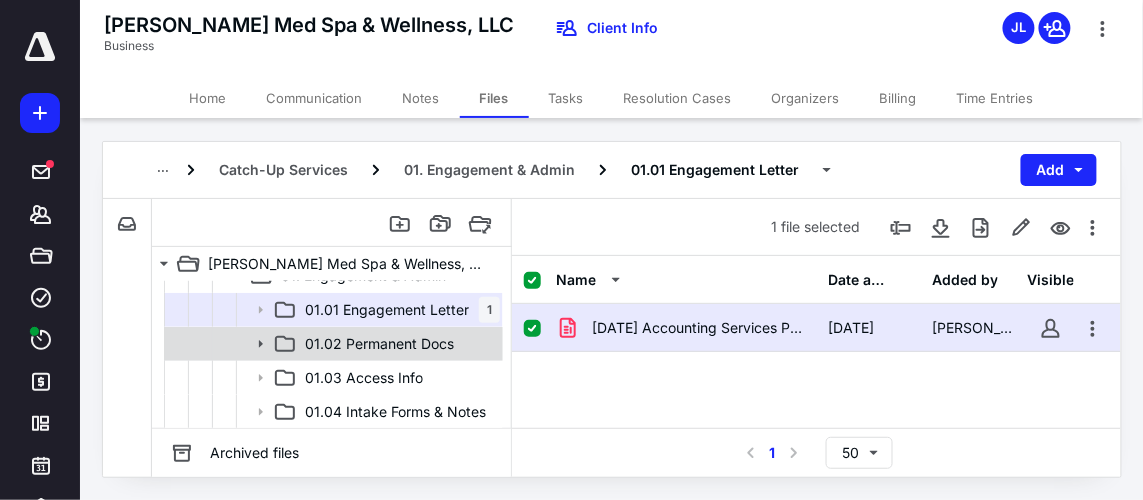 click on "01.02 Permanent Docs" at bounding box center (379, 344) 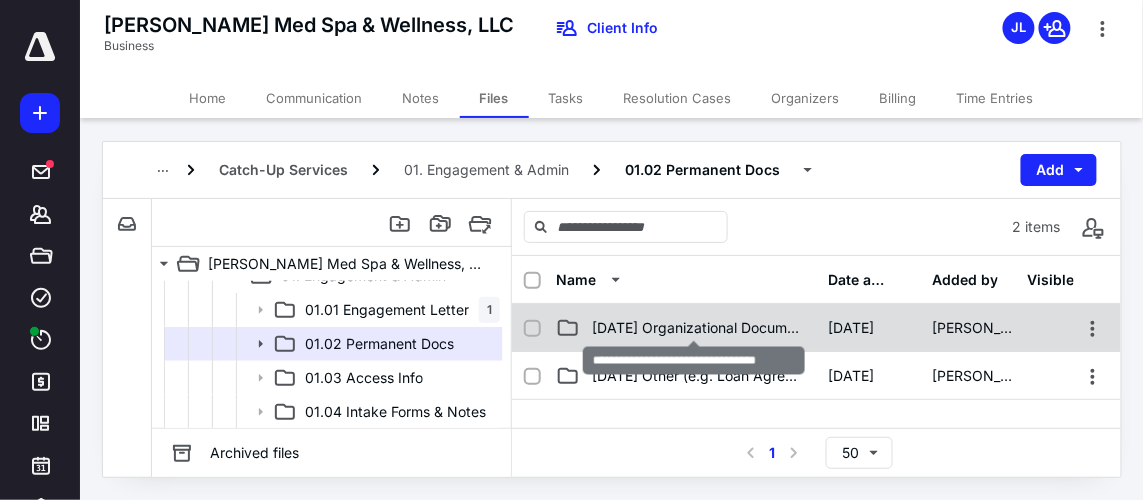 click on "[DATE] Organizational Documents" at bounding box center [698, 328] 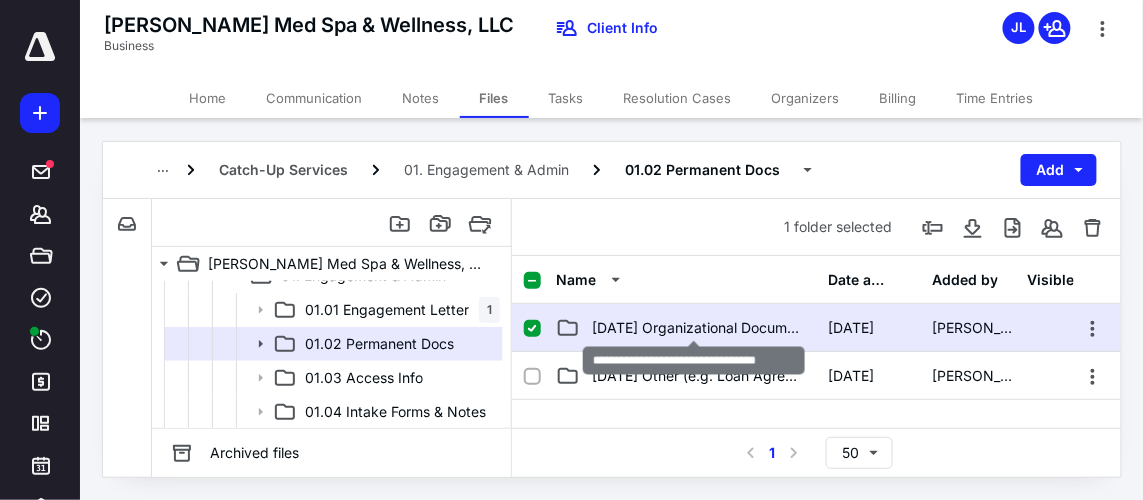 click on "[DATE] Organizational Documents" at bounding box center (698, 328) 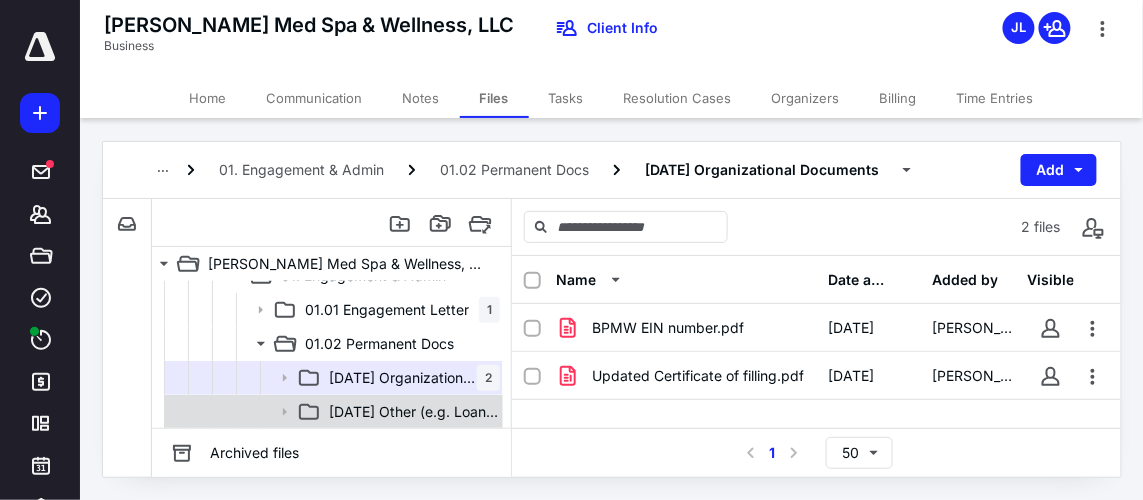 click on "[DATE] Other (e.g. Loan Agreements)" at bounding box center (332, 412) 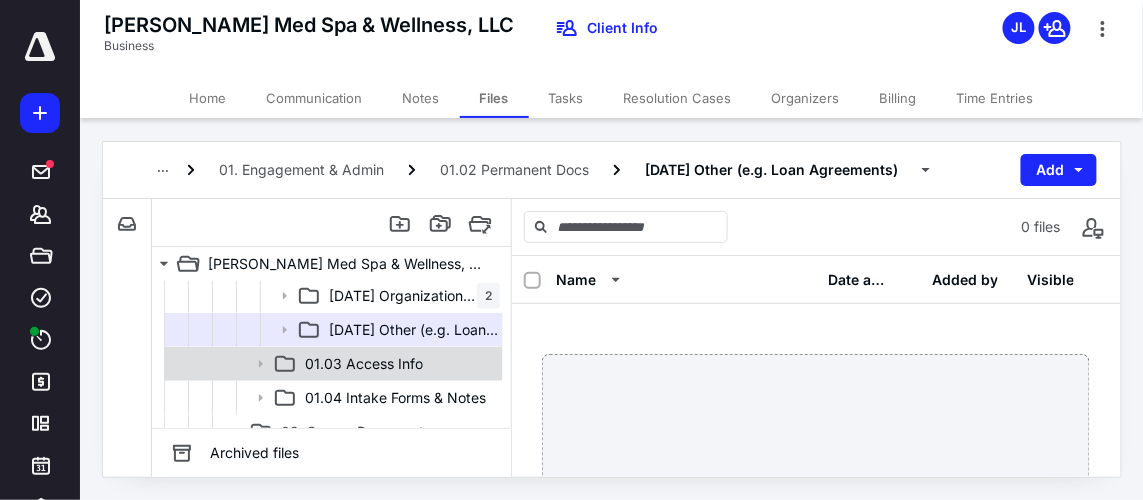scroll, scrollTop: 272, scrollLeft: 0, axis: vertical 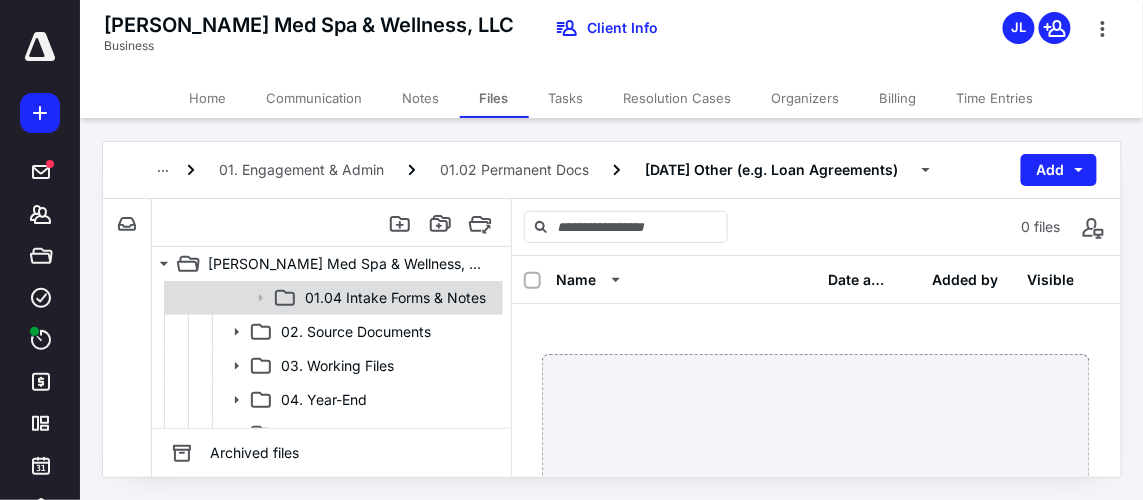 click on "01.04 Intake Forms & Notes" at bounding box center [395, 298] 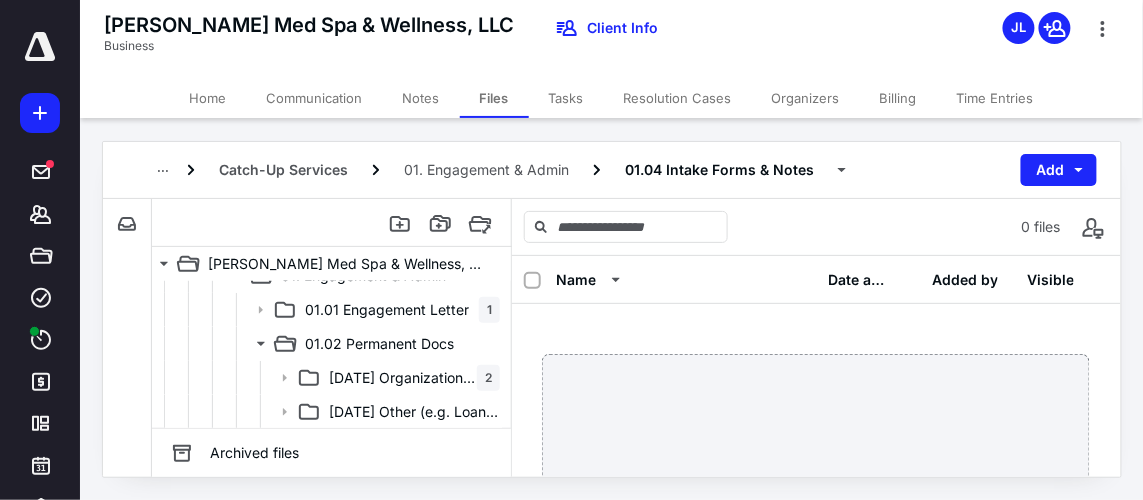 scroll, scrollTop: 0, scrollLeft: 0, axis: both 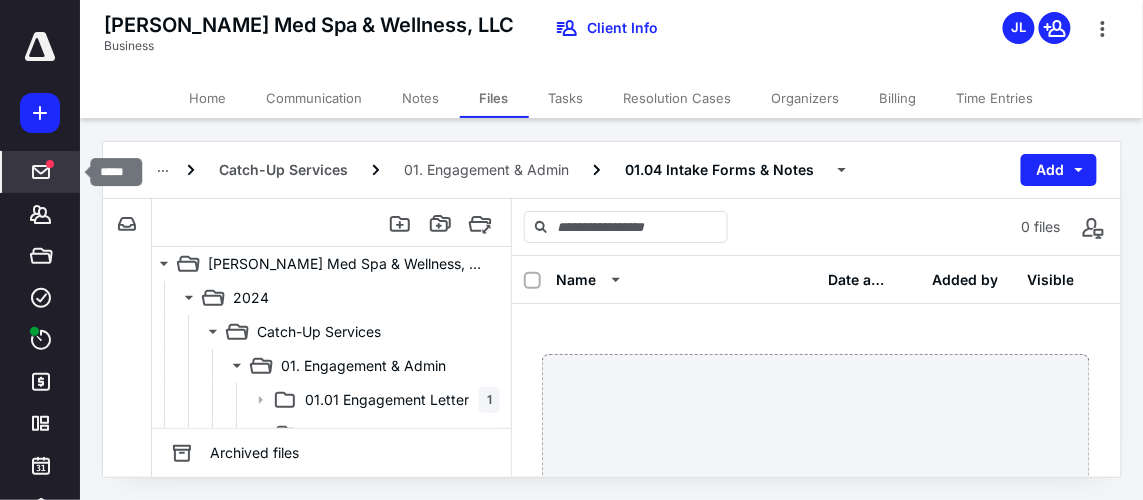click 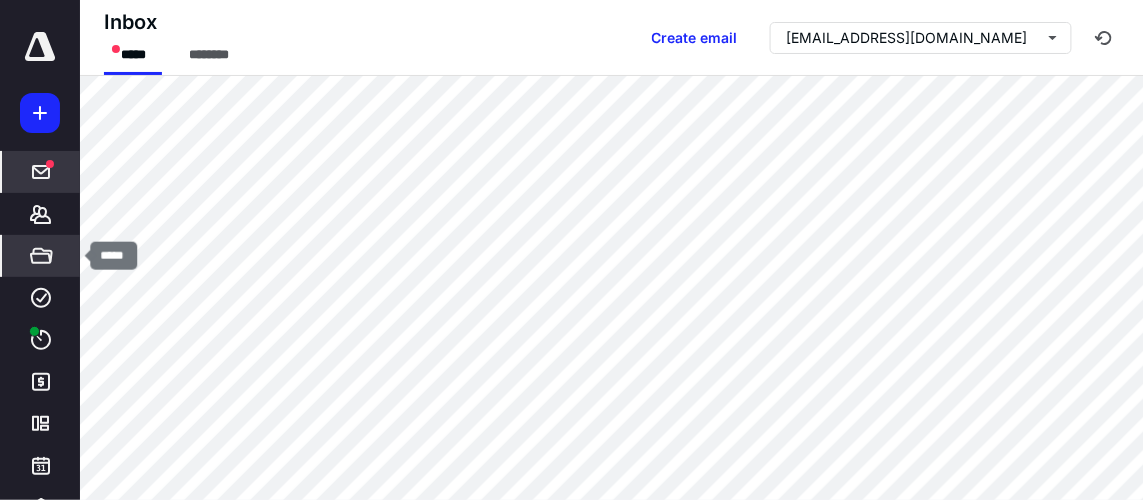 click 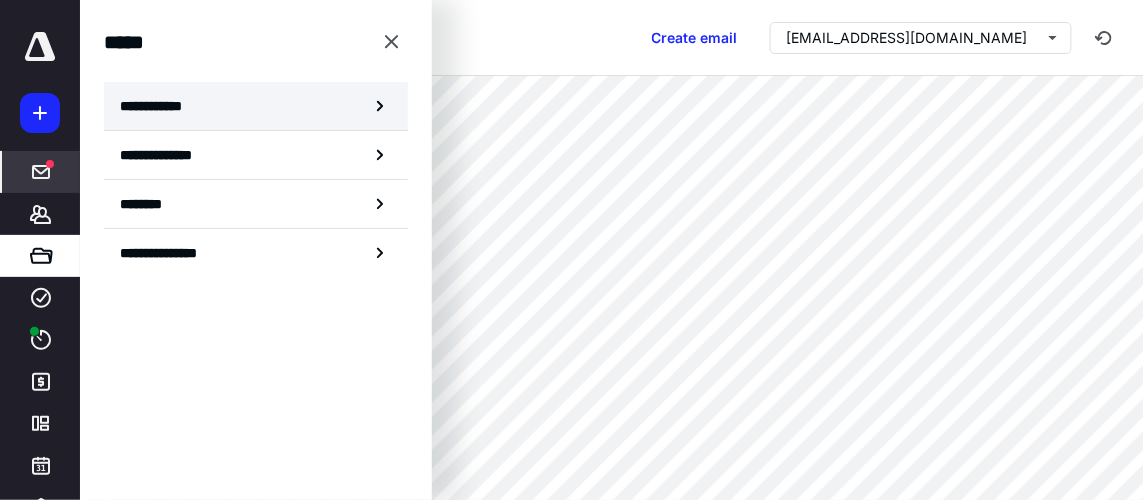 click on "**********" at bounding box center (256, 106) 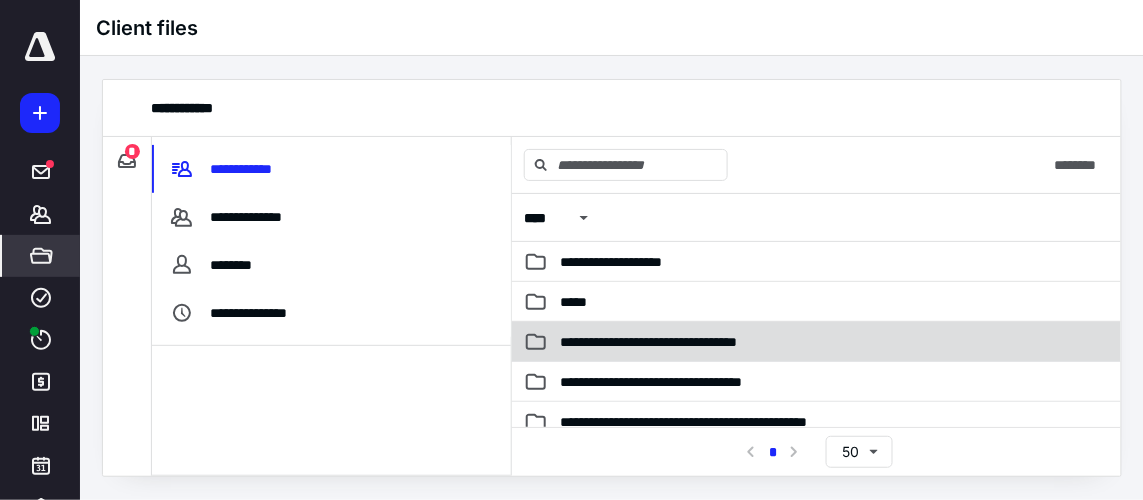 scroll, scrollTop: 90, scrollLeft: 0, axis: vertical 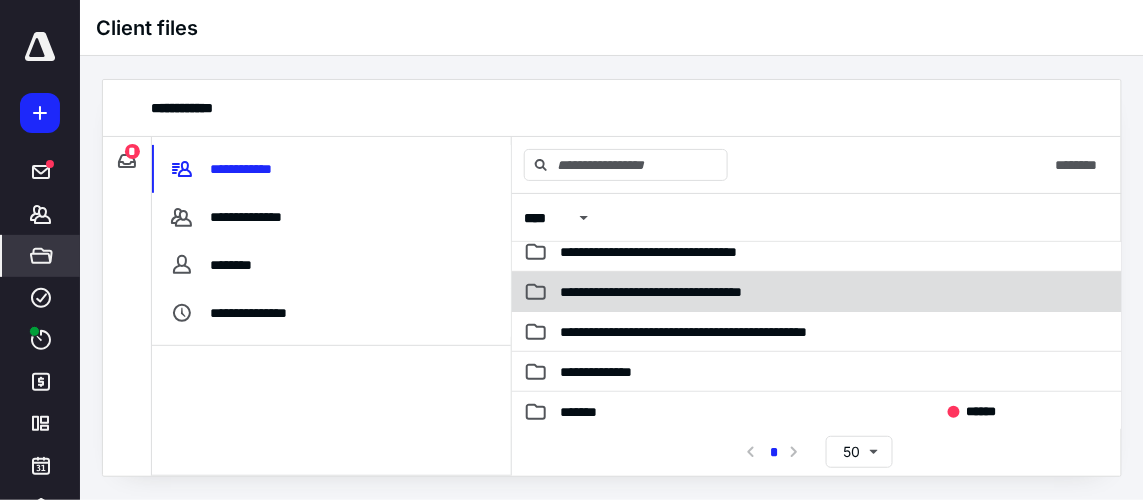 click on "**********" at bounding box center [688, 292] 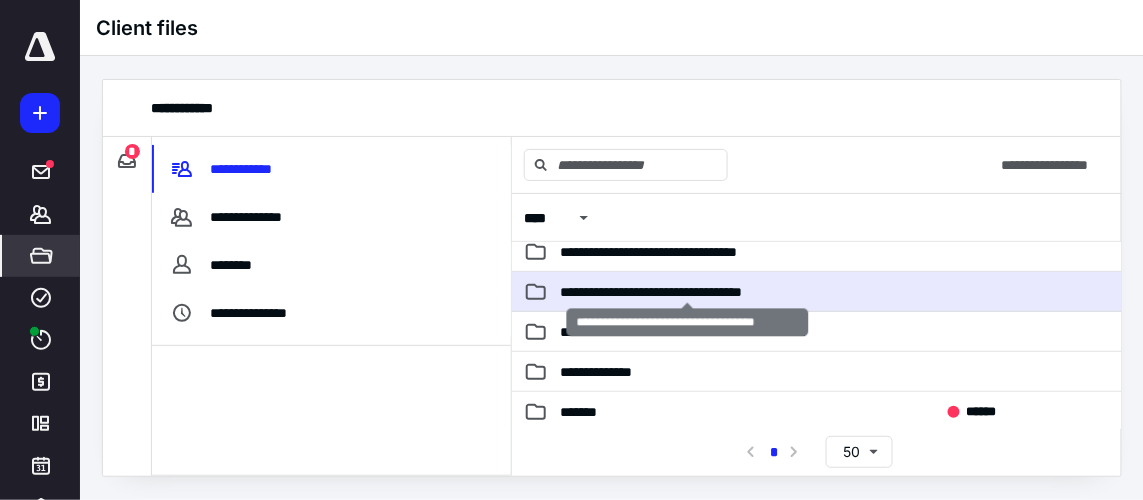 click on "**********" at bounding box center [688, 292] 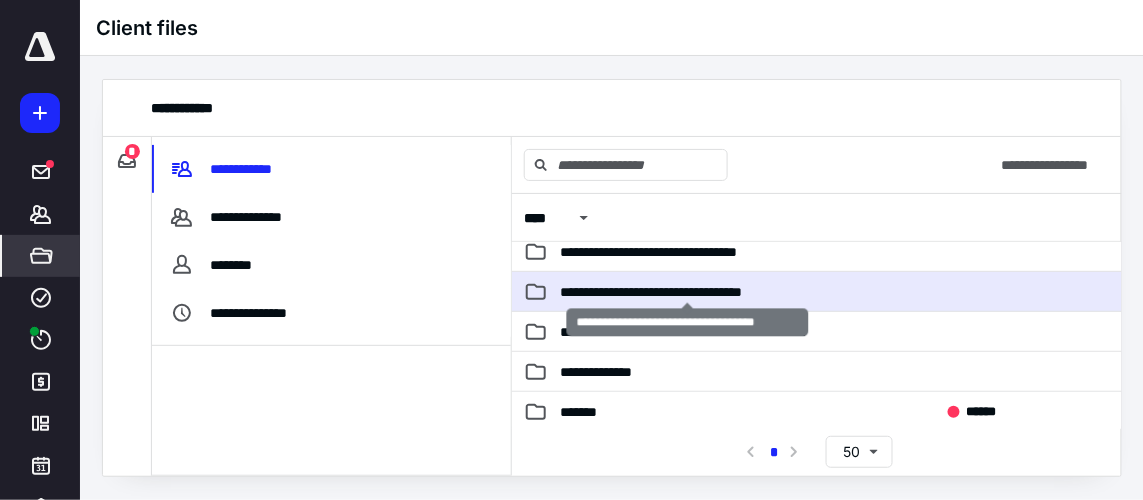 scroll, scrollTop: 0, scrollLeft: 0, axis: both 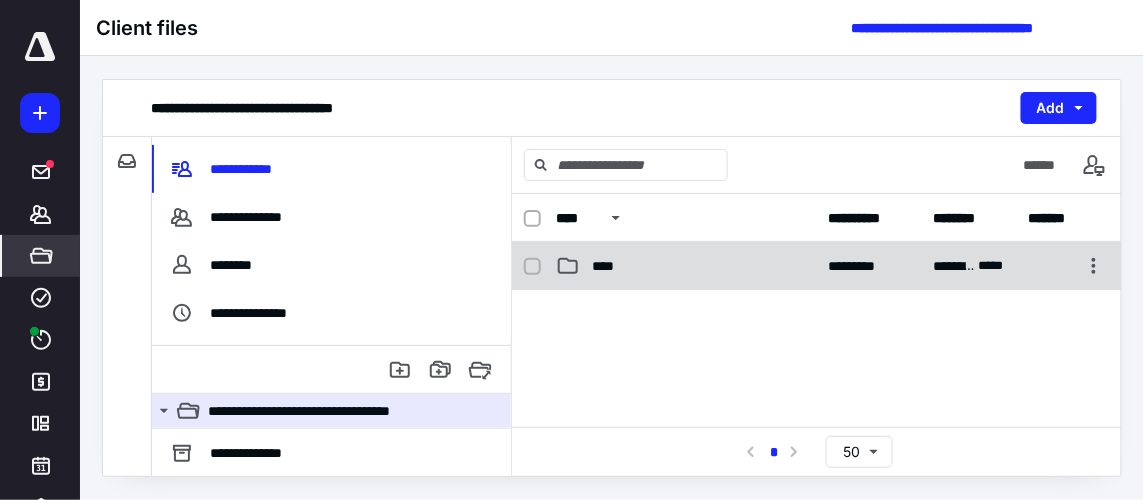 click on "**********" at bounding box center [817, 266] 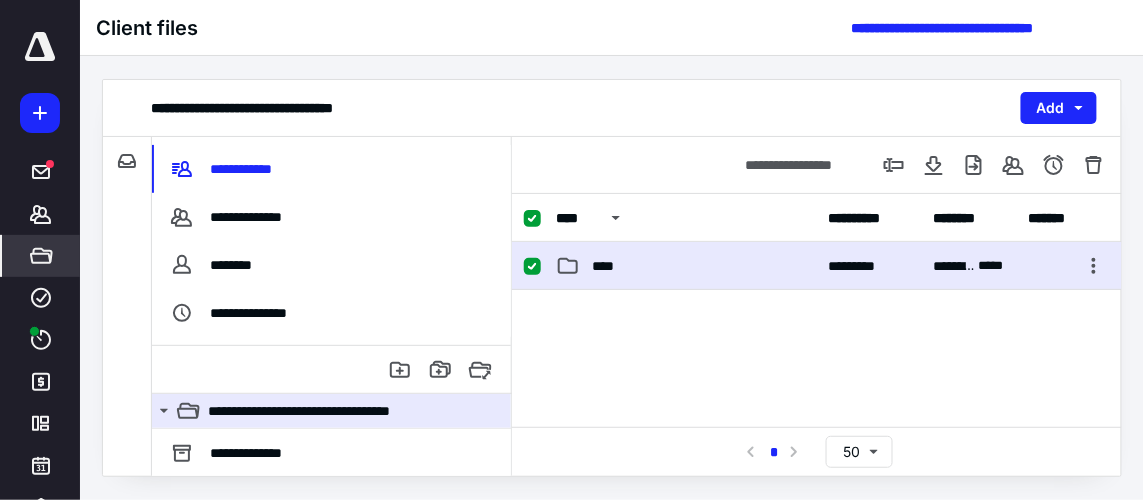 click on "**********" at bounding box center (817, 266) 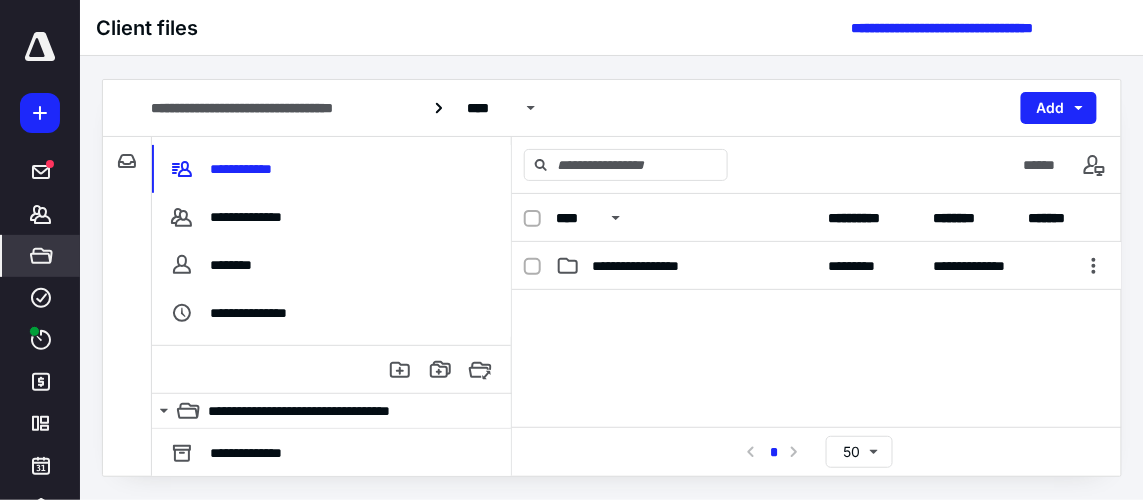 click on "**********" at bounding box center (817, 266) 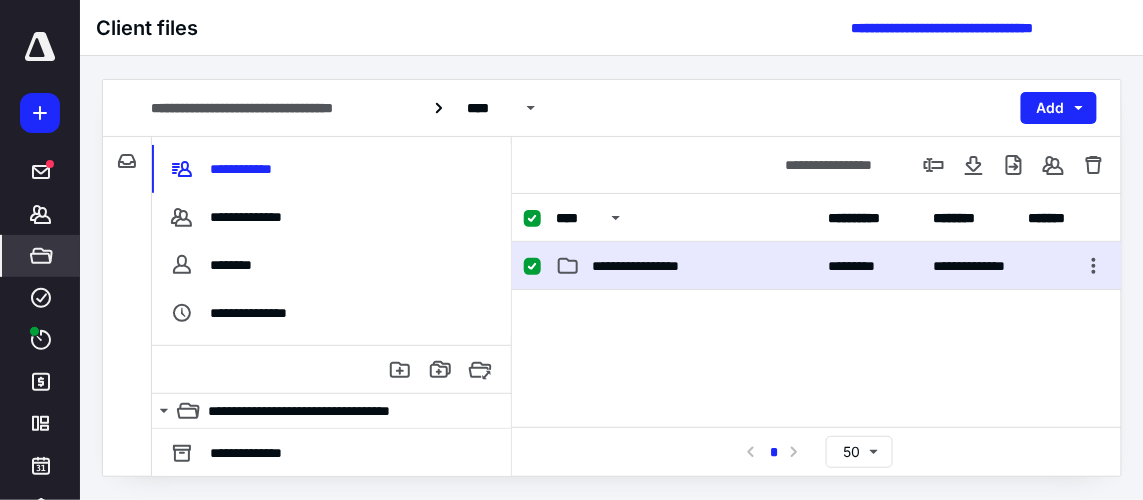 click on "**********" at bounding box center [817, 266] 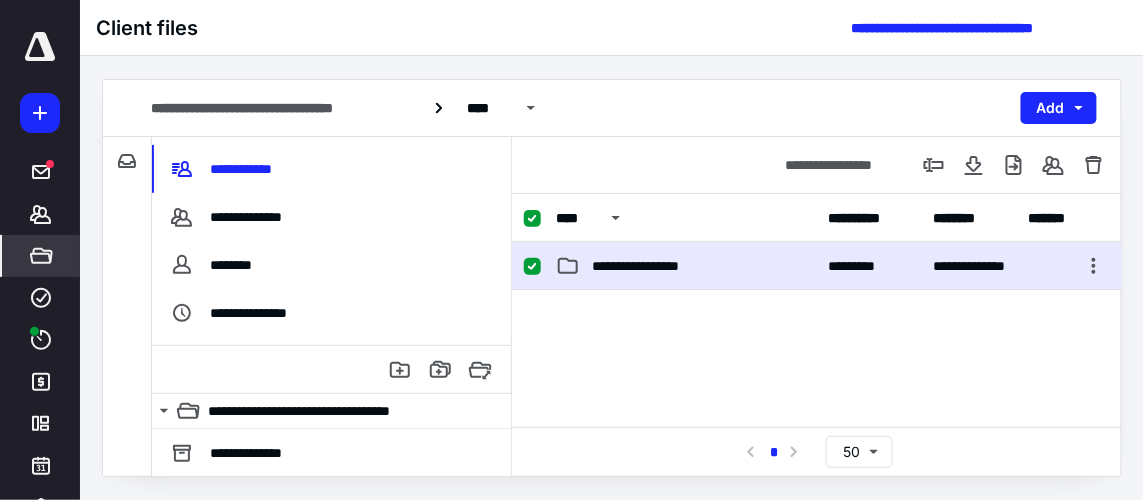 checkbox on "false" 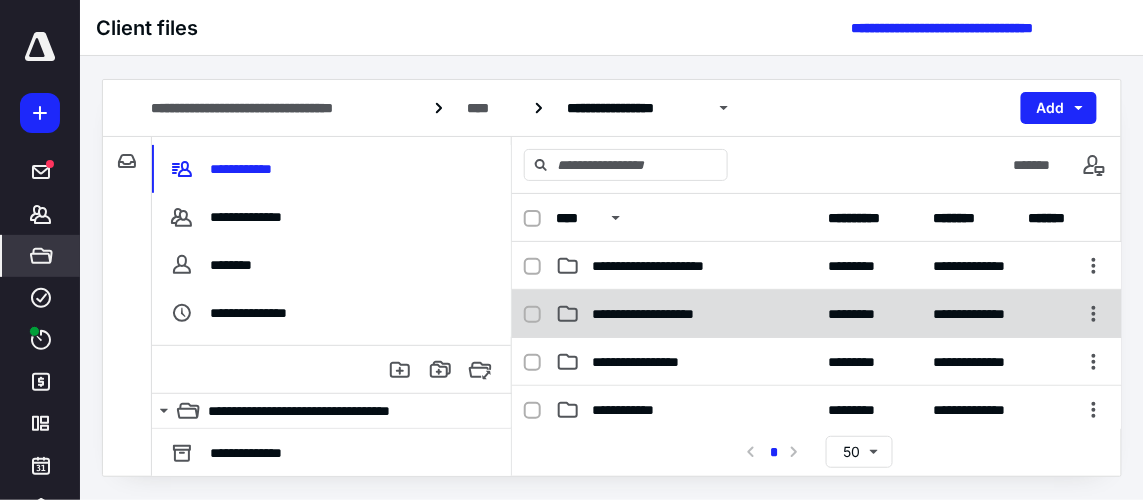 click on "**********" at bounding box center (667, 314) 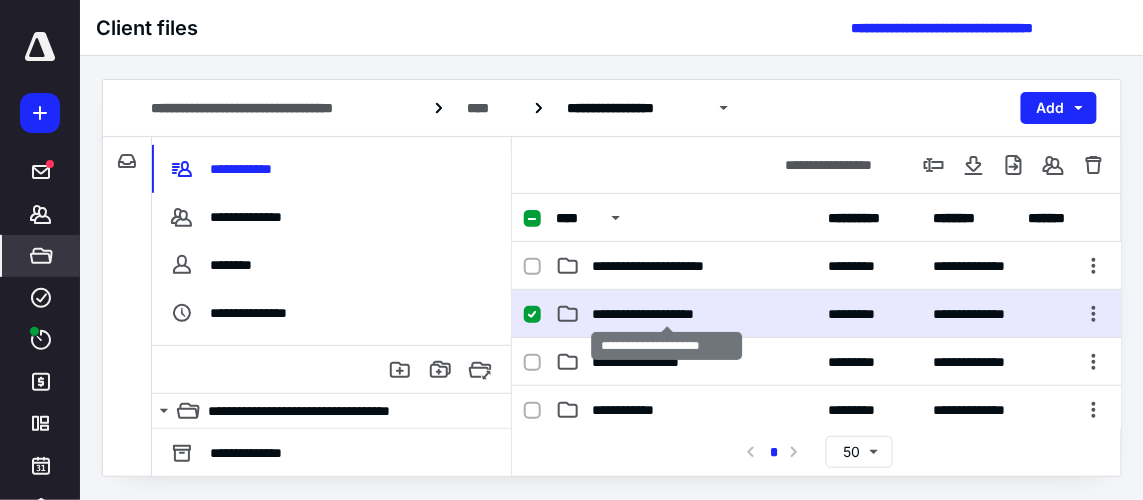 click on "**********" at bounding box center (667, 314) 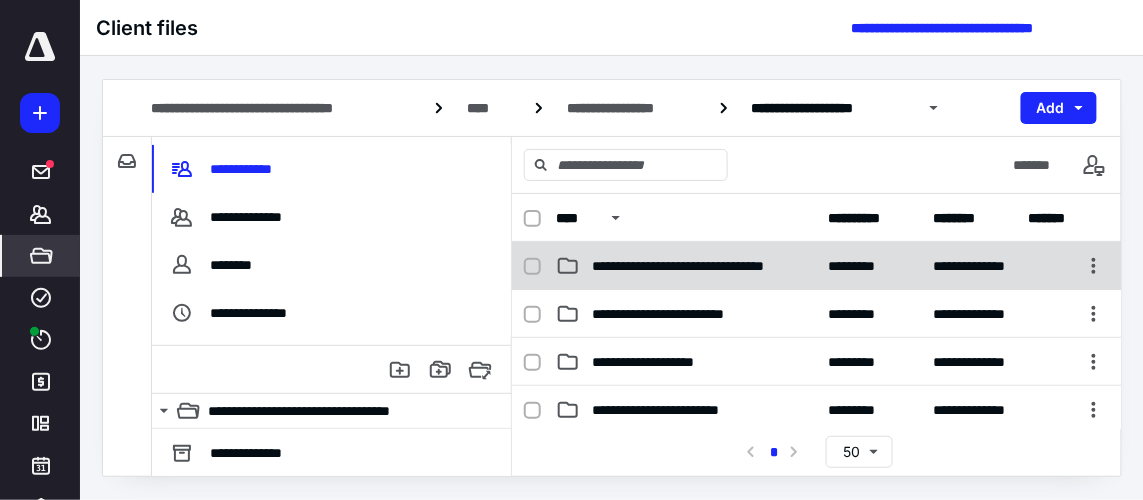 click on "**********" at bounding box center [695, 266] 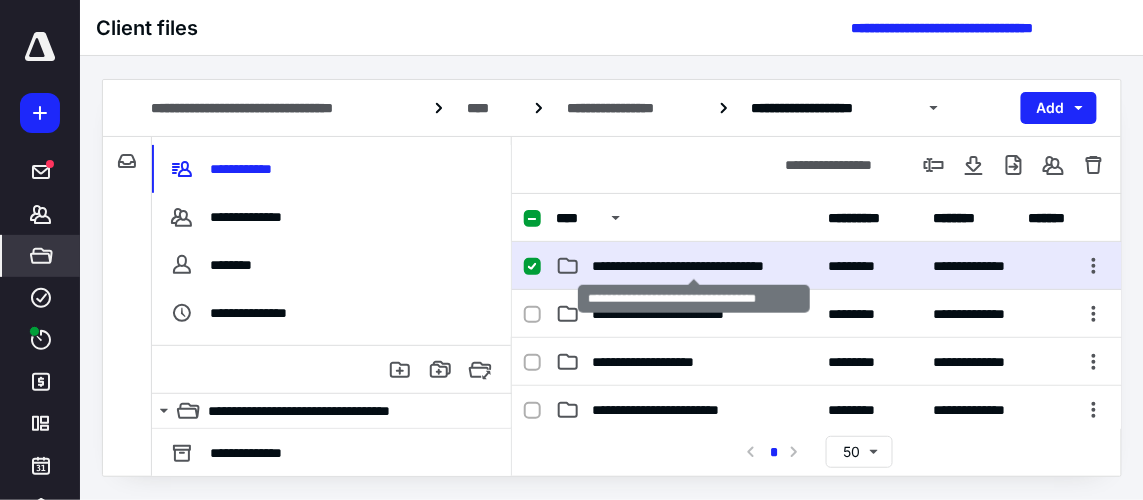 click on "**********" at bounding box center (695, 266) 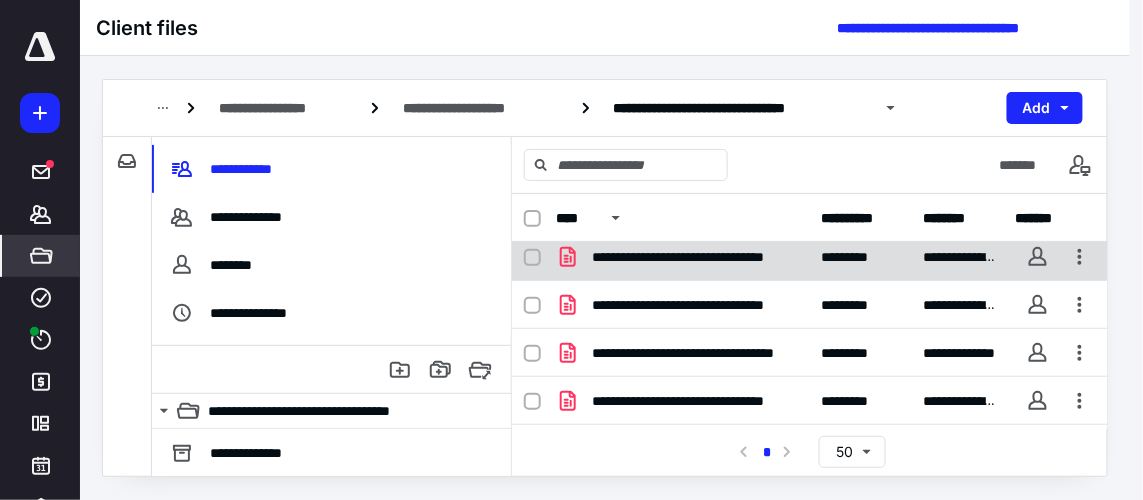 scroll, scrollTop: 0, scrollLeft: 0, axis: both 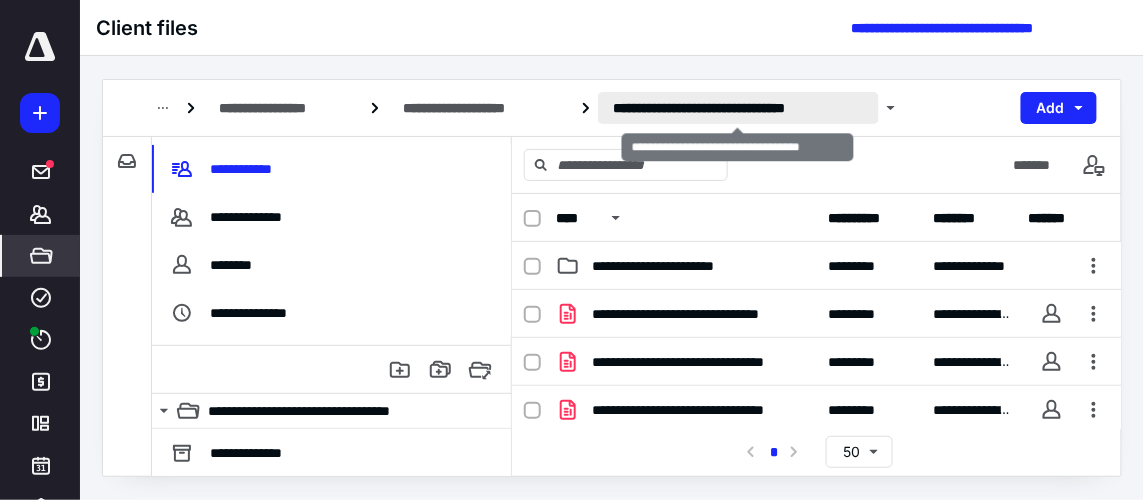 click on "**********" at bounding box center (738, 108) 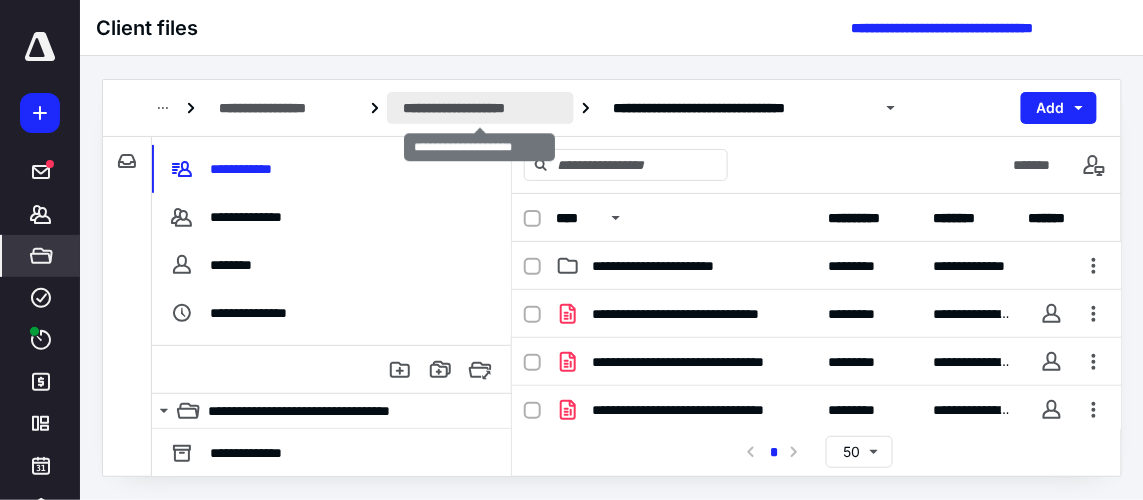 click on "**********" at bounding box center (480, 108) 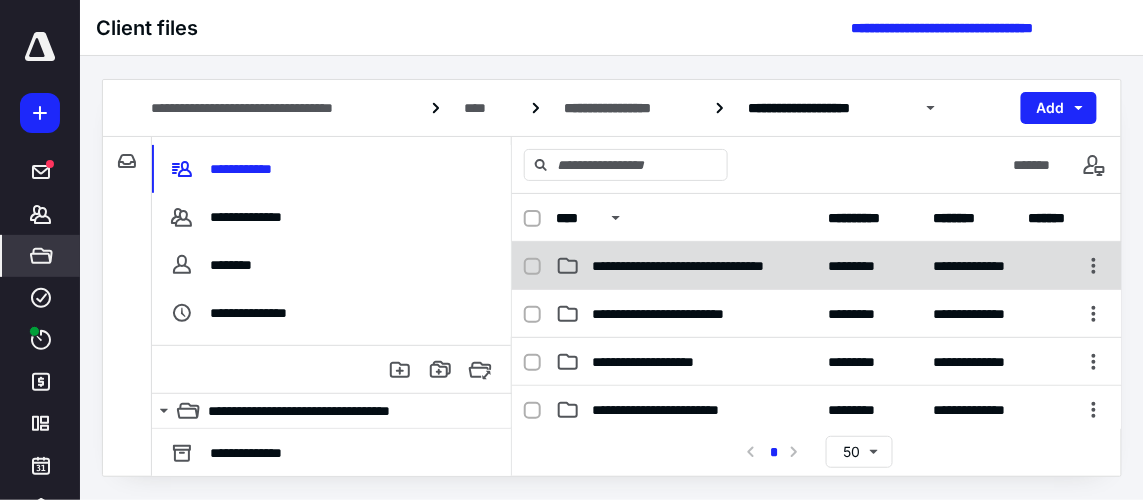 click on "**********" at bounding box center [681, 314] 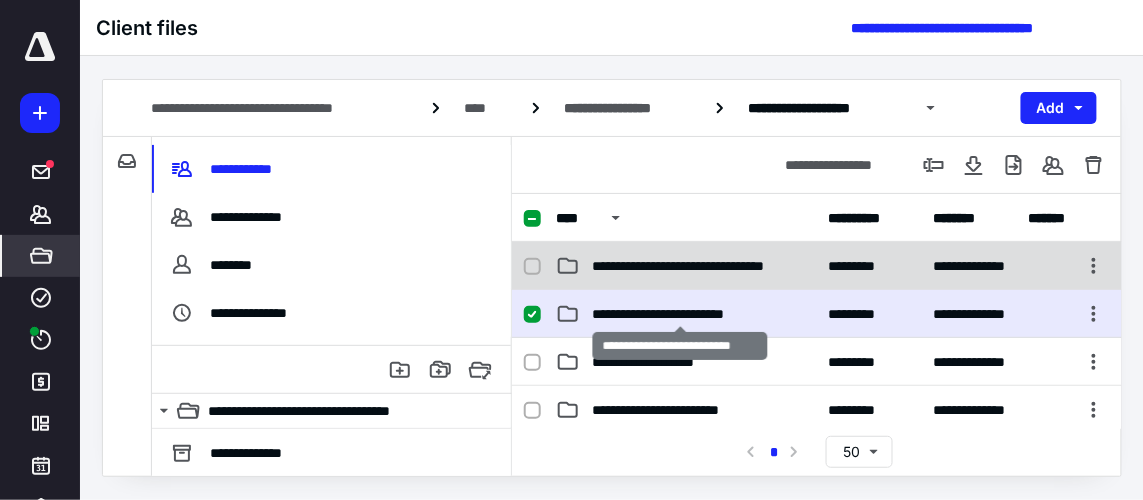 click on "**********" at bounding box center [681, 314] 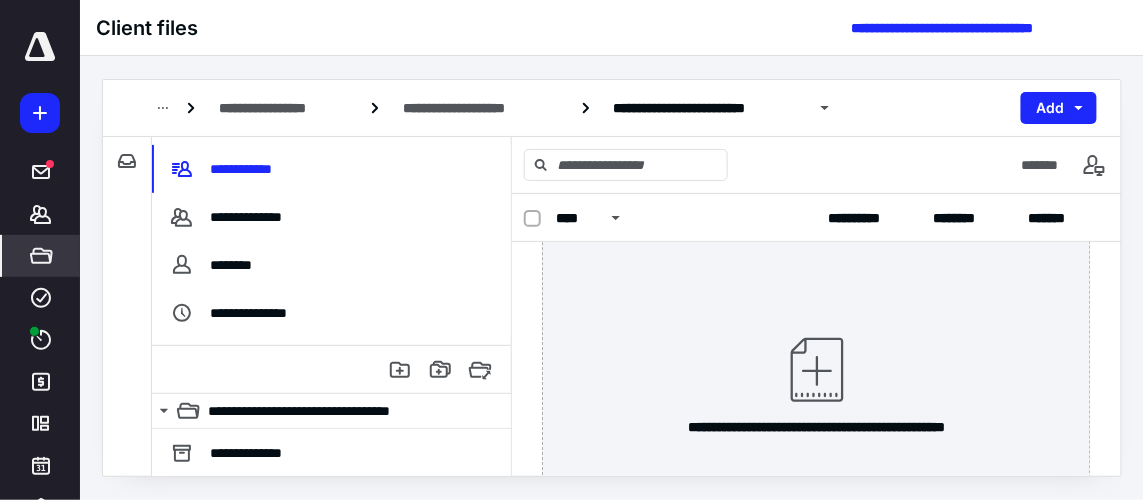 scroll, scrollTop: 0, scrollLeft: 0, axis: both 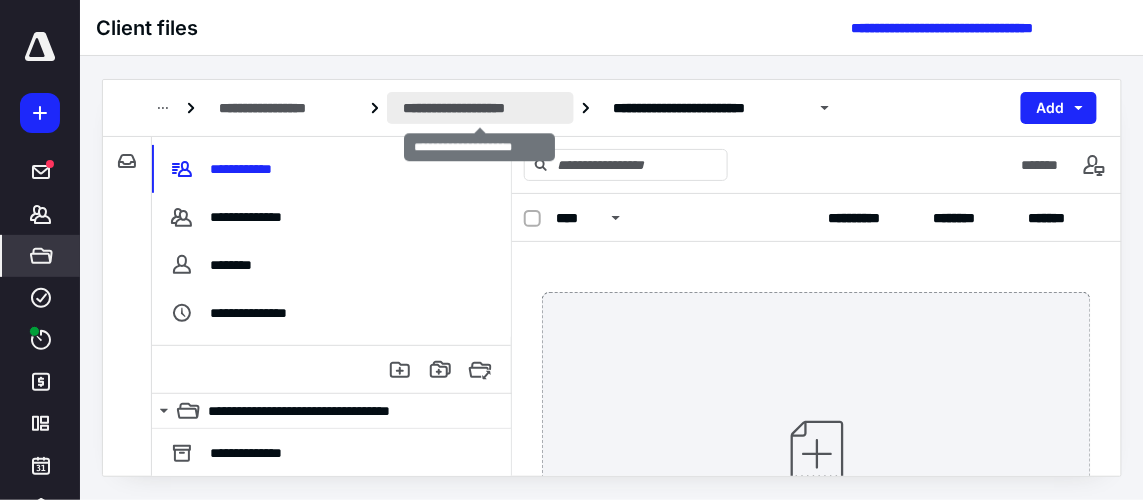 click on "**********" at bounding box center (480, 108) 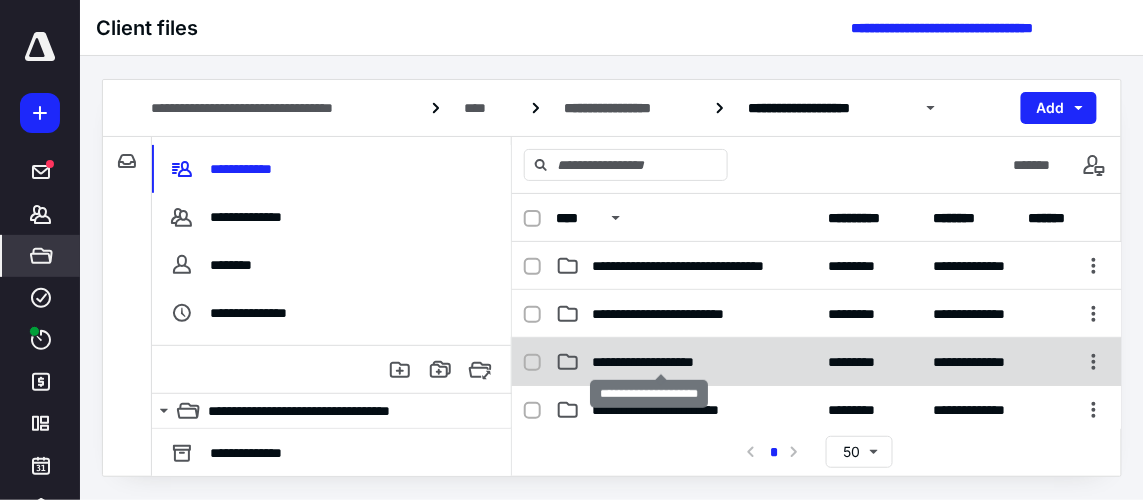 click on "**********" at bounding box center (661, 362) 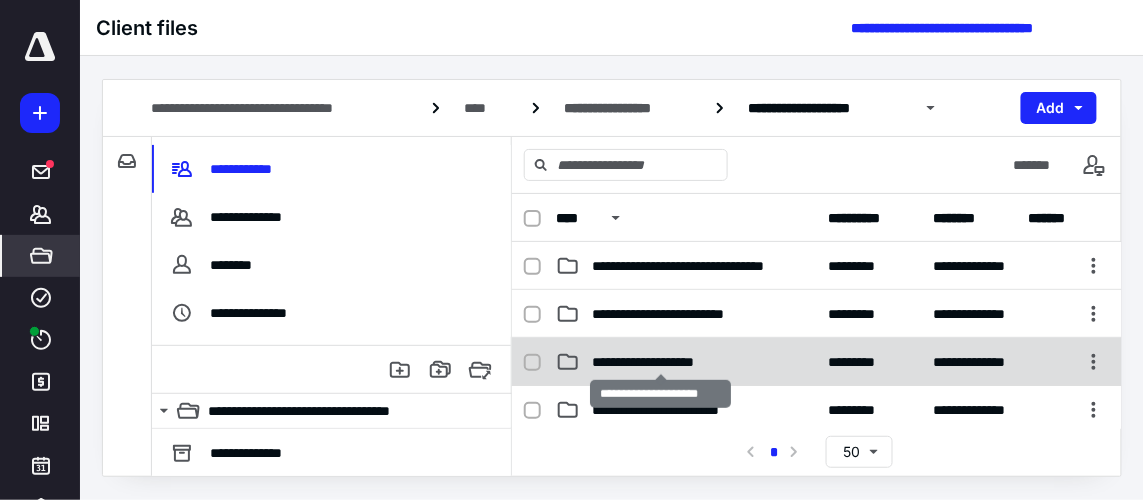 click on "**********" at bounding box center (661, 362) 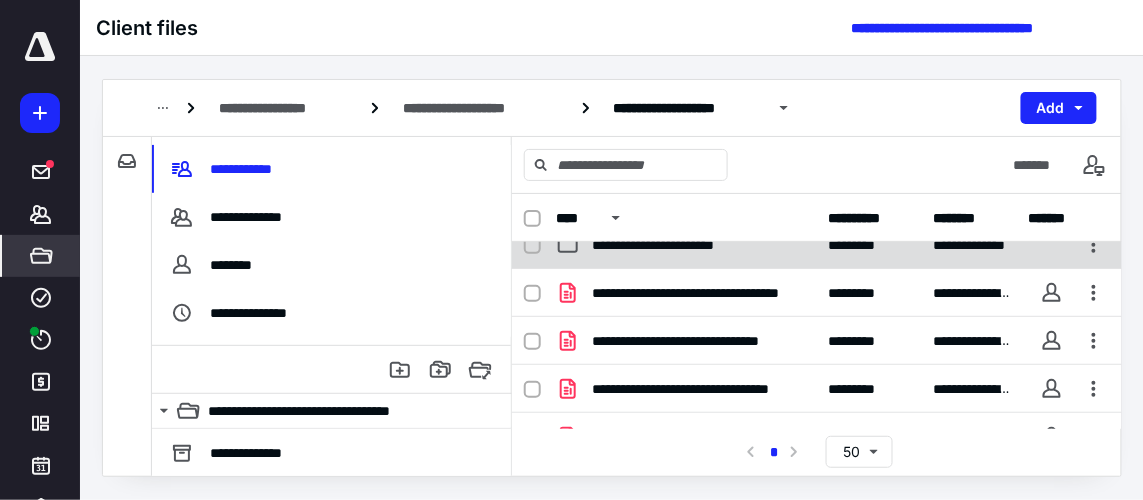 scroll, scrollTop: 0, scrollLeft: 0, axis: both 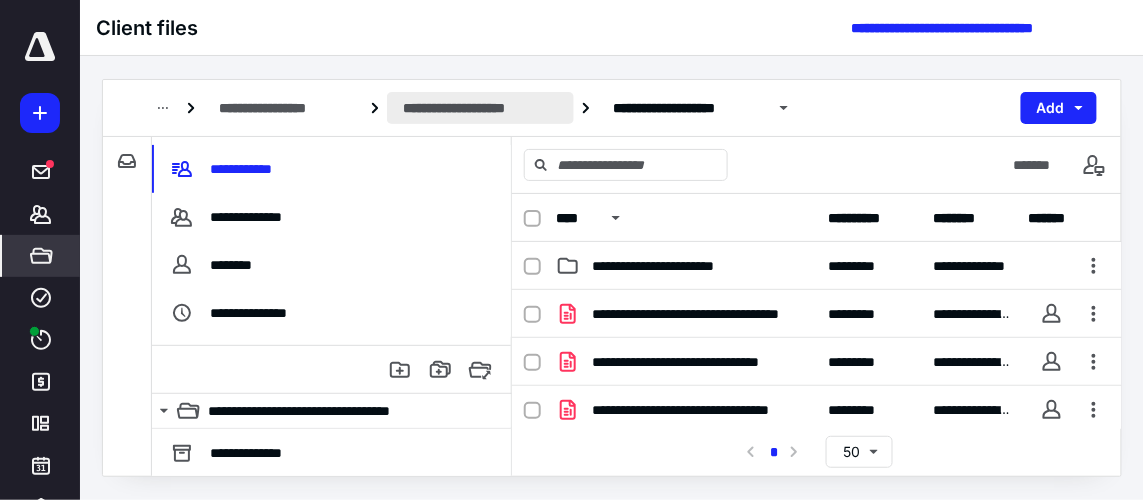 click on "**********" at bounding box center [480, 108] 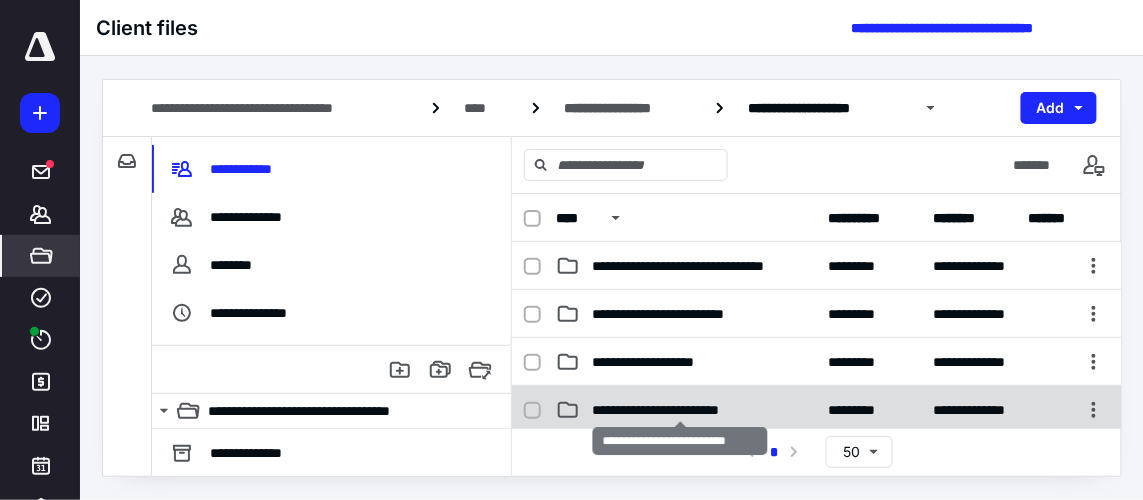 click on "**********" at bounding box center [681, 410] 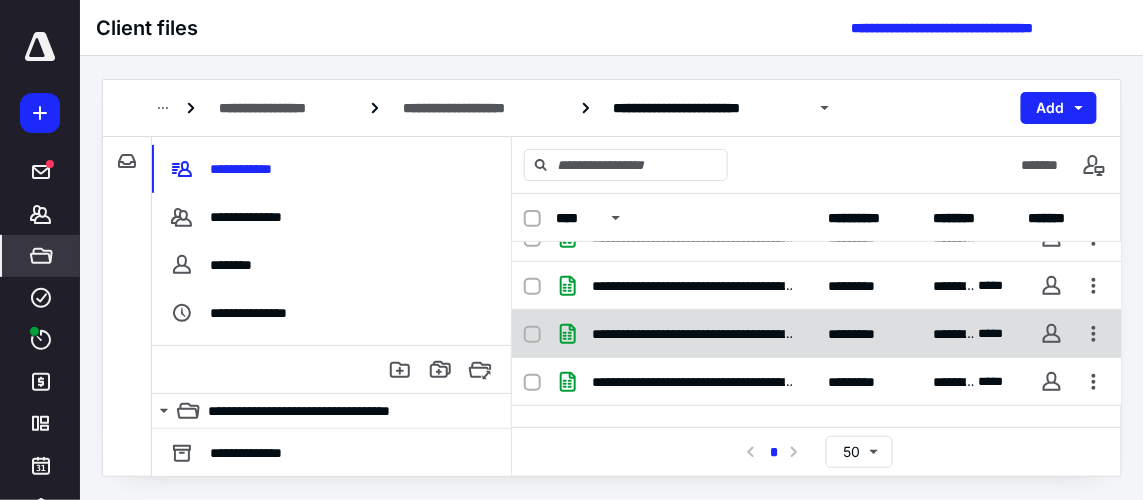 scroll, scrollTop: 0, scrollLeft: 0, axis: both 